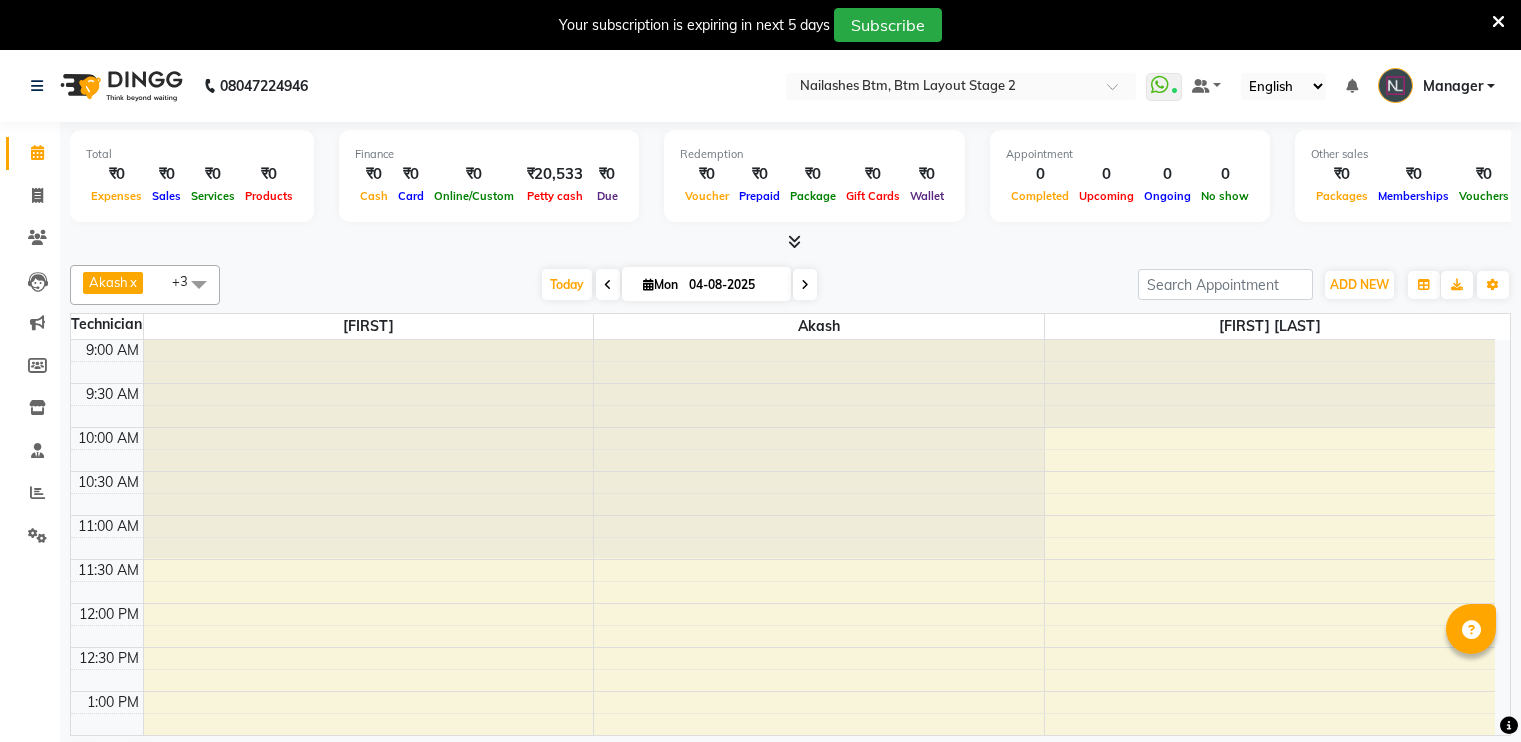 scroll, scrollTop: 0, scrollLeft: 0, axis: both 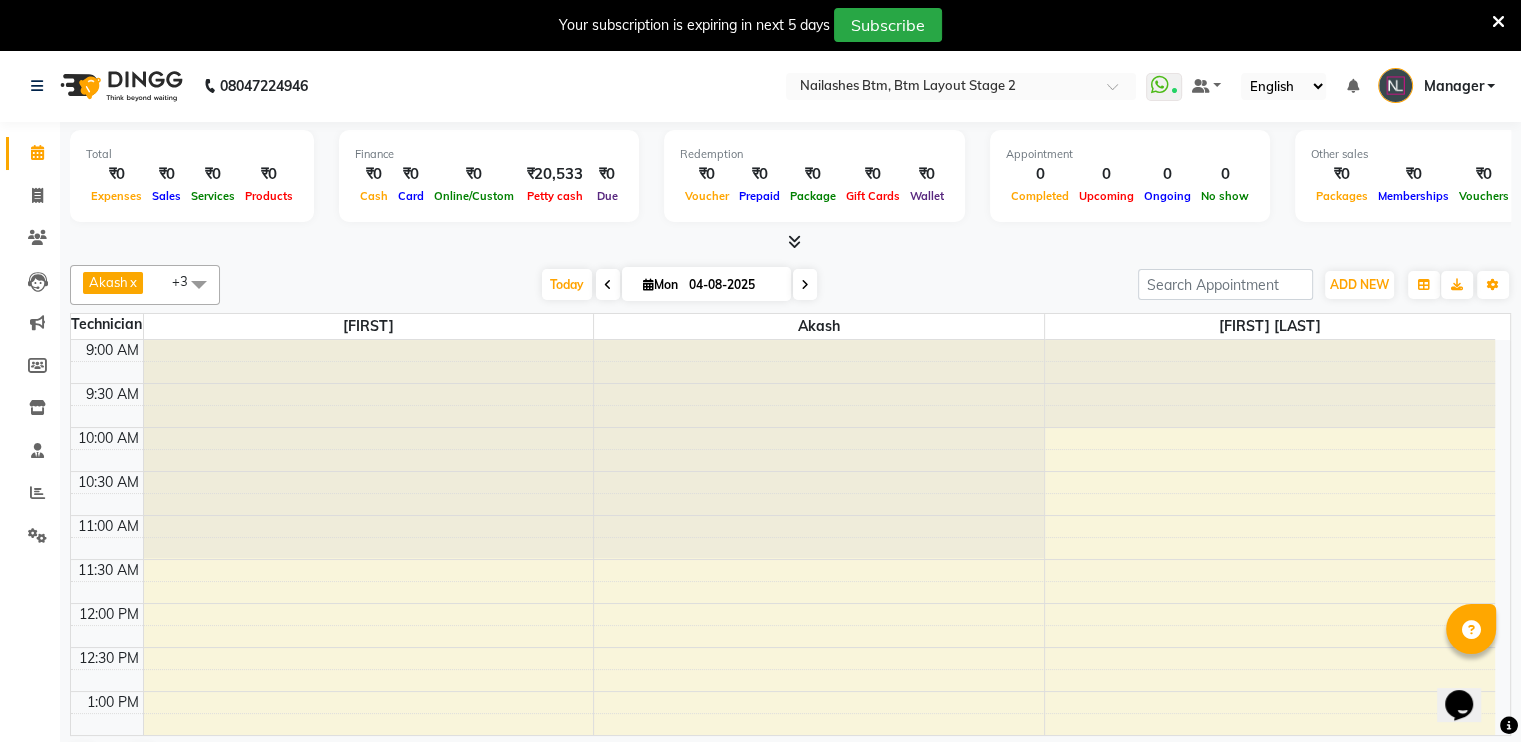 click at bounding box center (1498, 22) 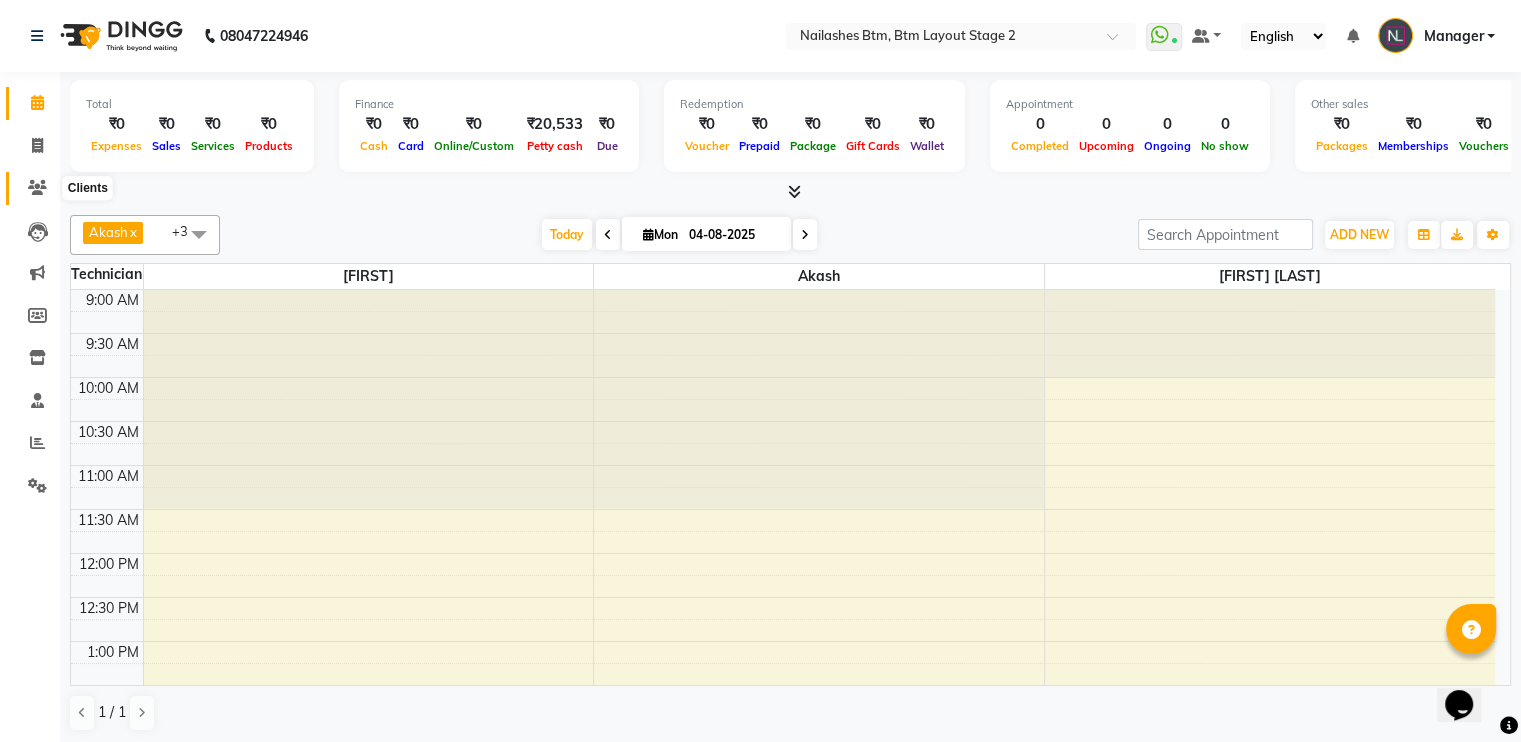 click 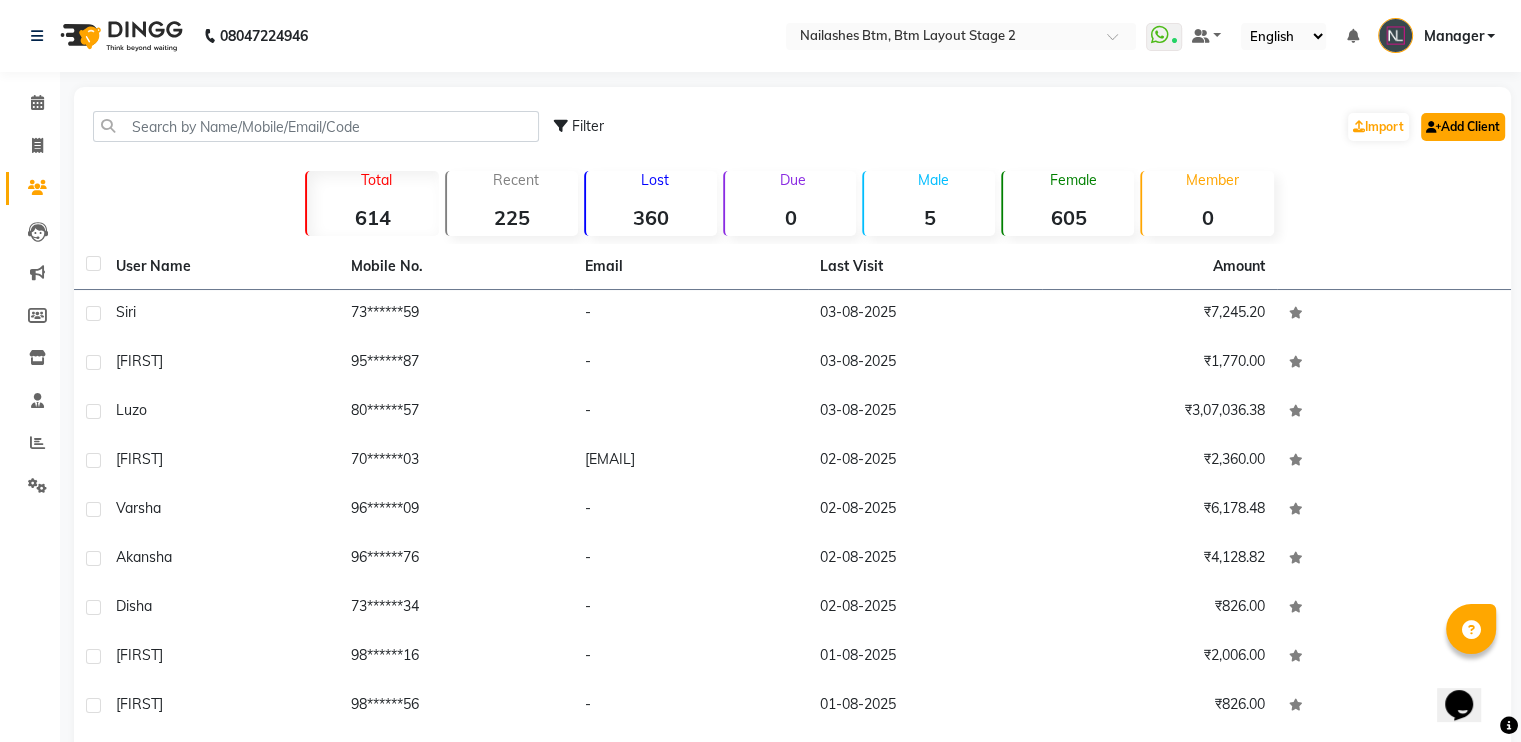 click on "Add Client" 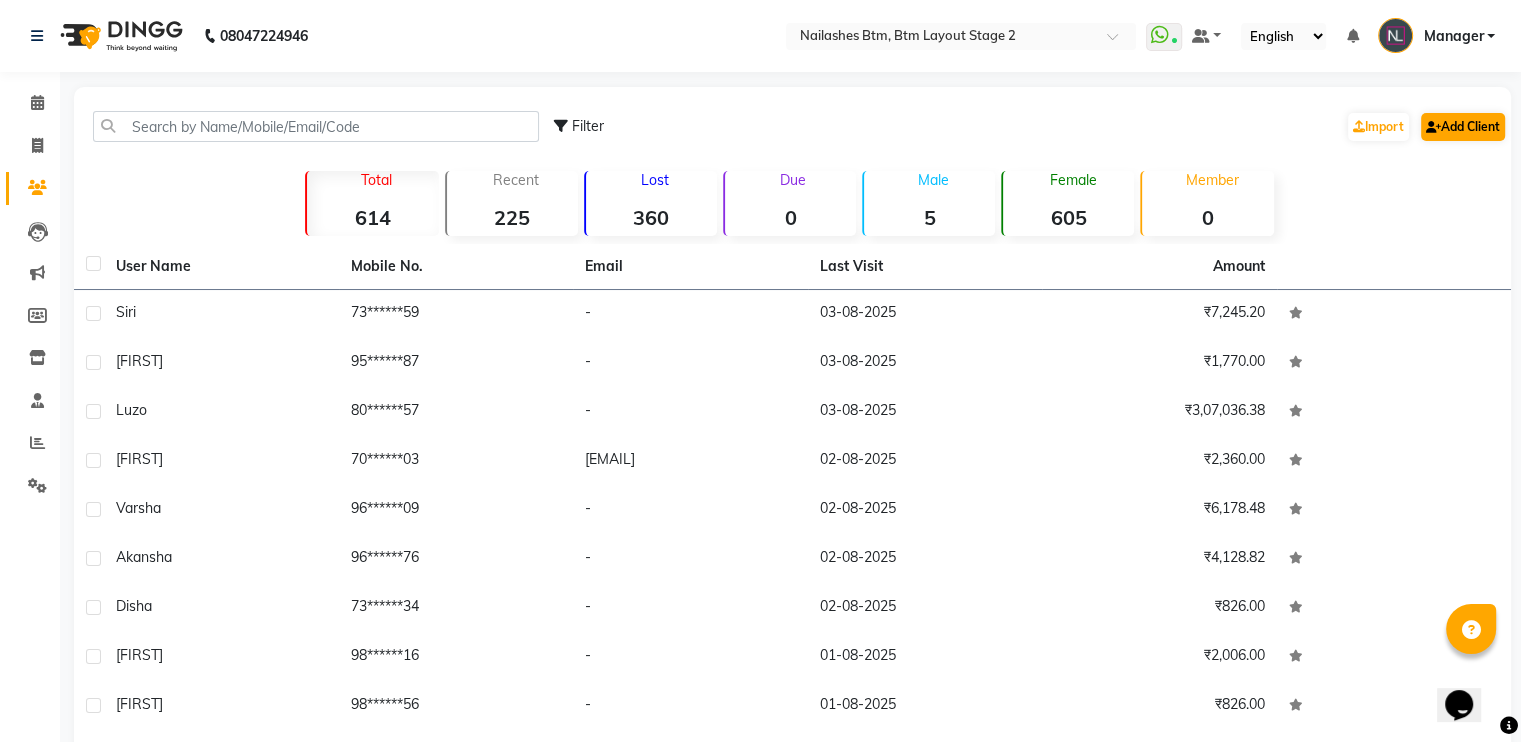 select on "21" 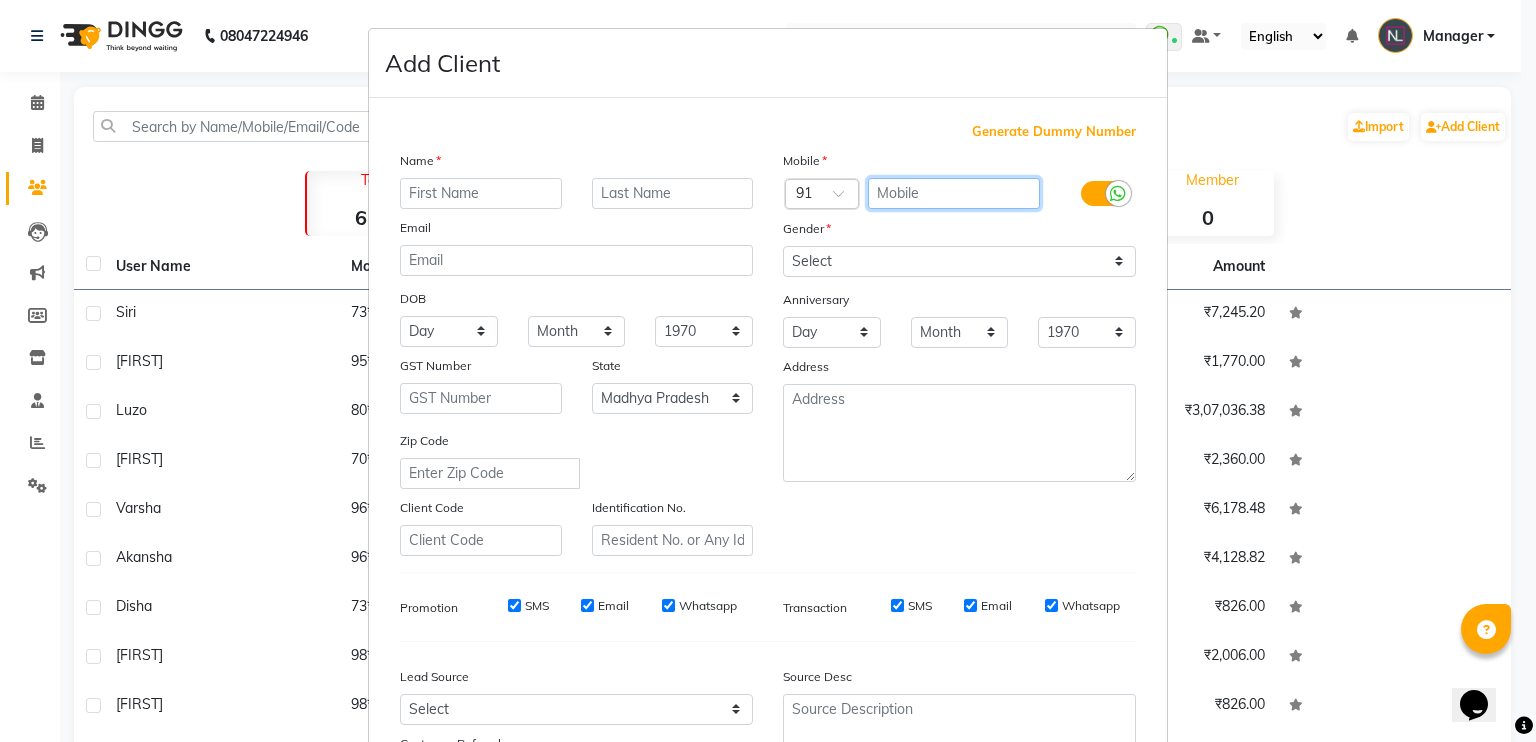 click at bounding box center [954, 193] 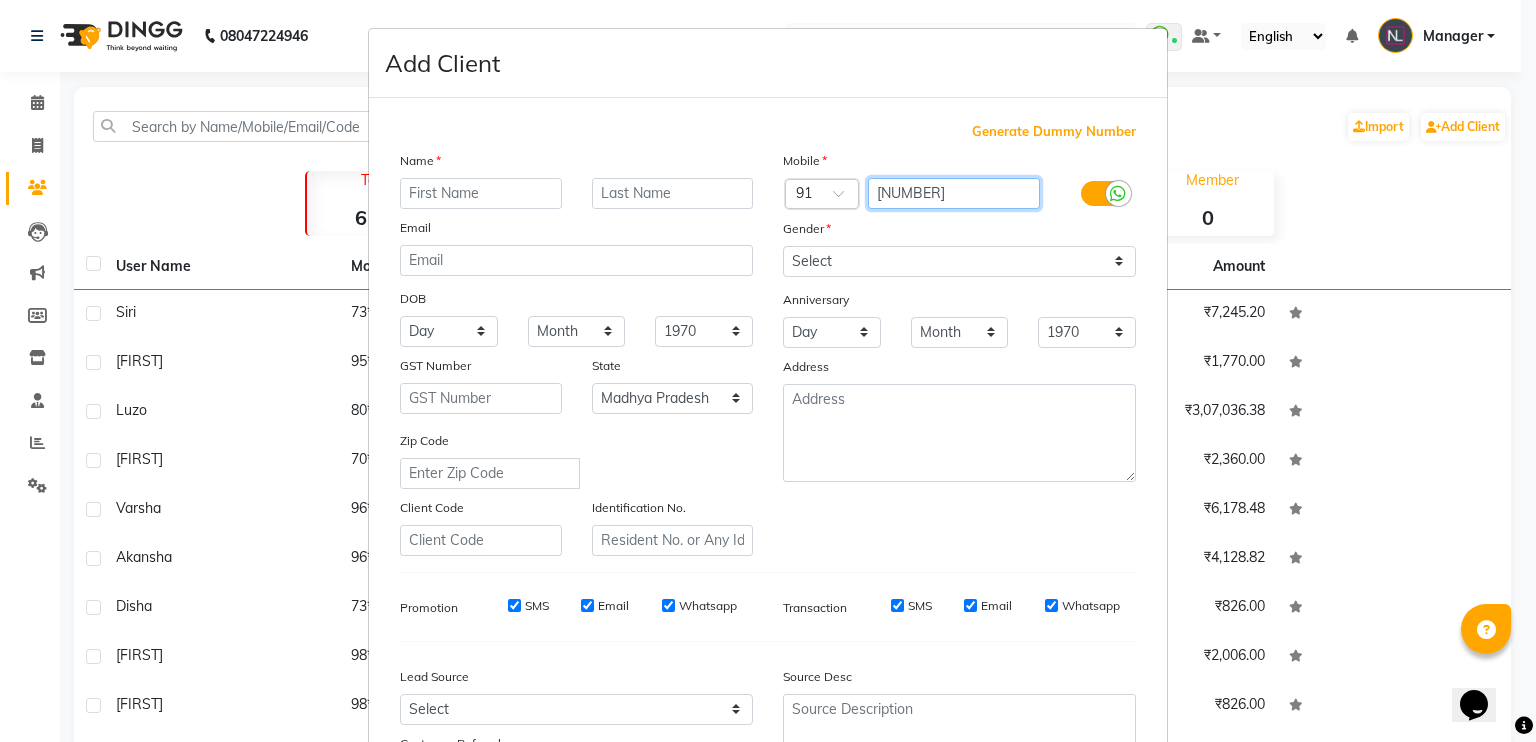 type on "[NUMBER]" 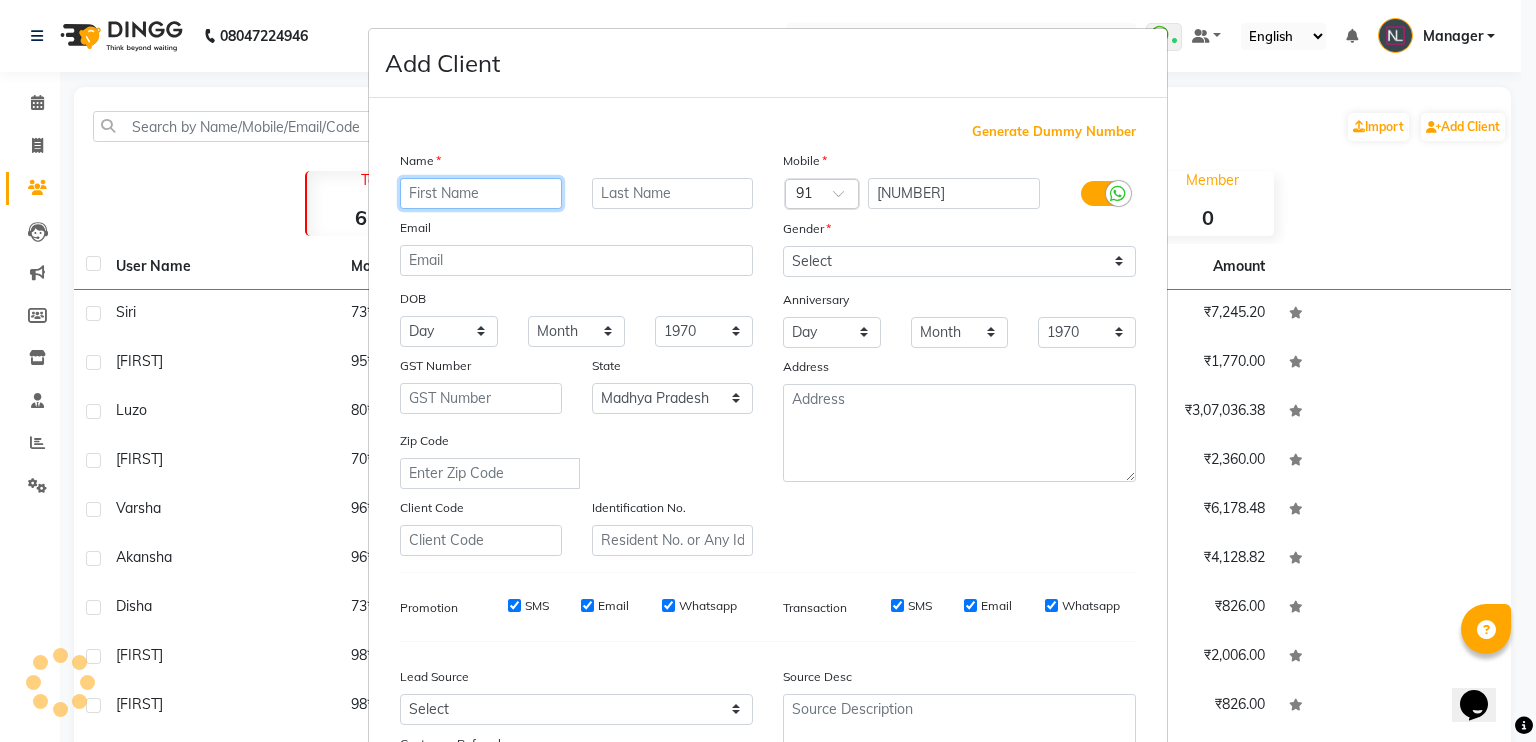 click at bounding box center (481, 193) 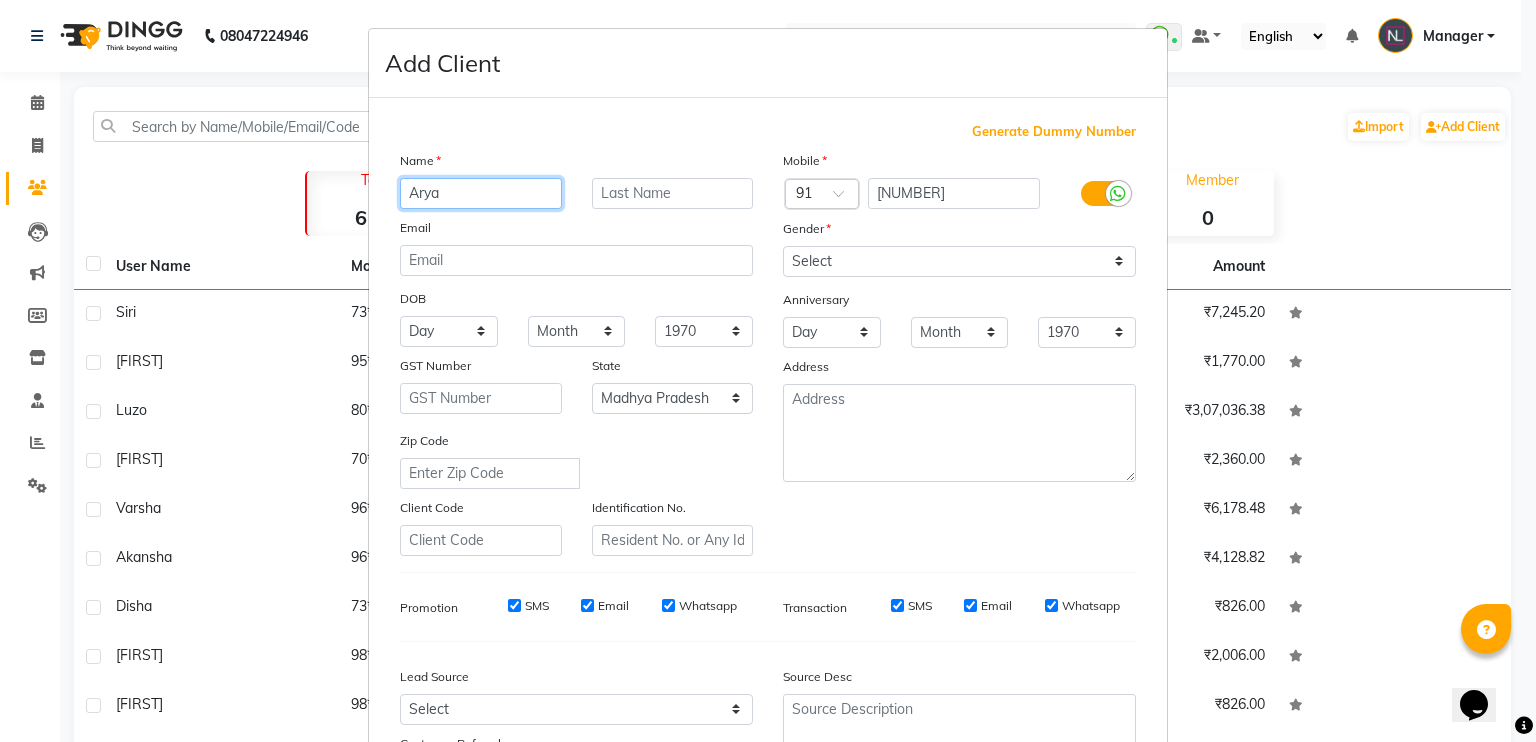 type on "Arya" 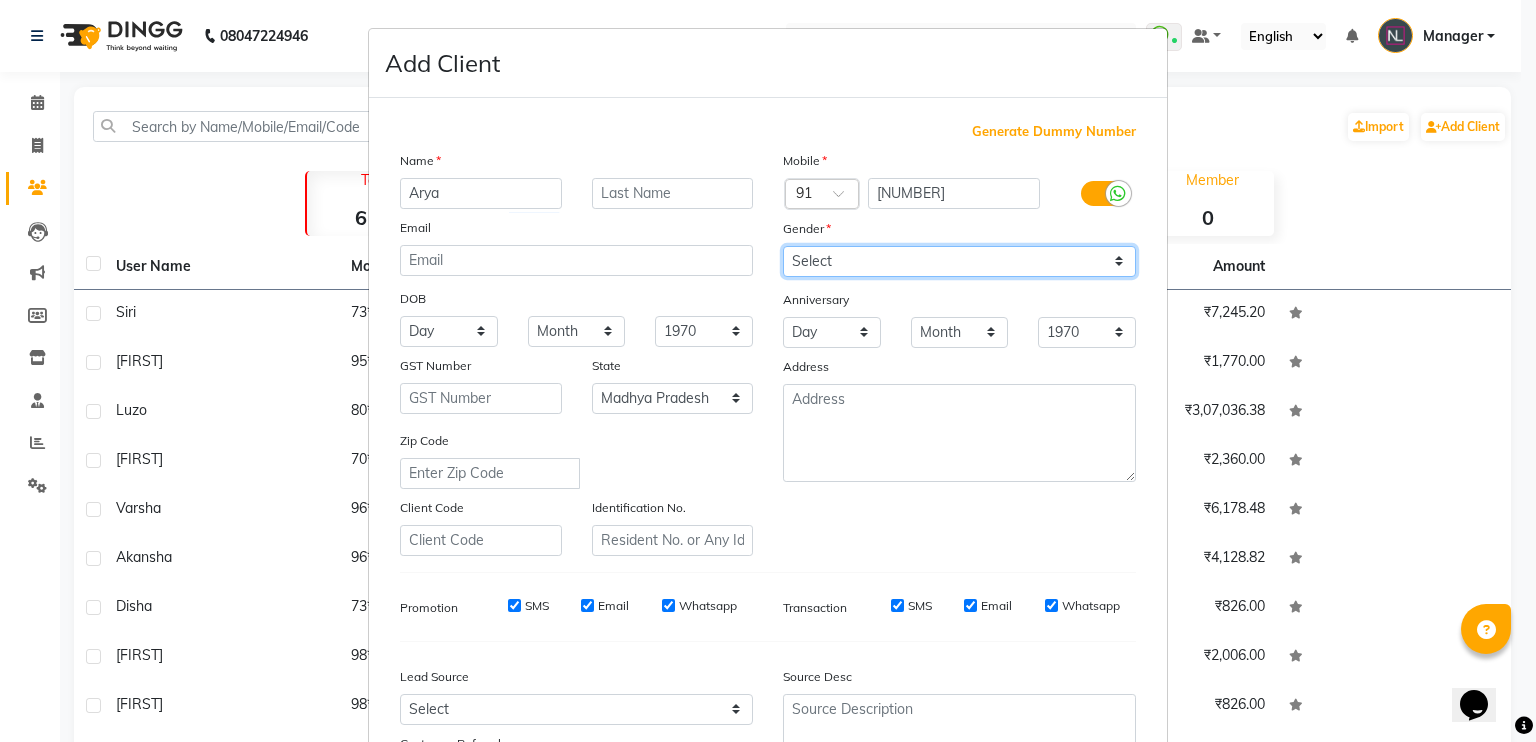 click on "Select Male Female Other Prefer Not To Say" at bounding box center (959, 261) 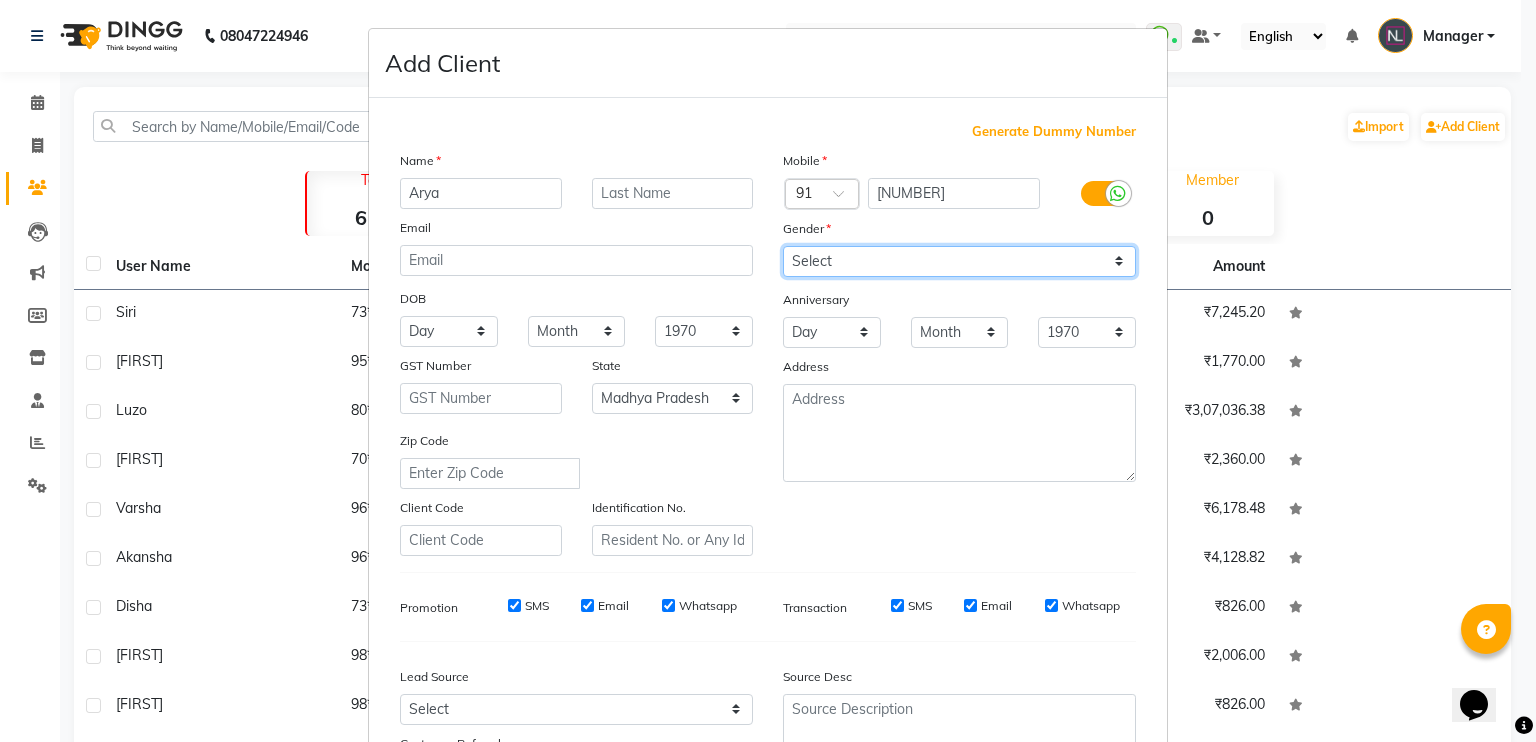 select on "female" 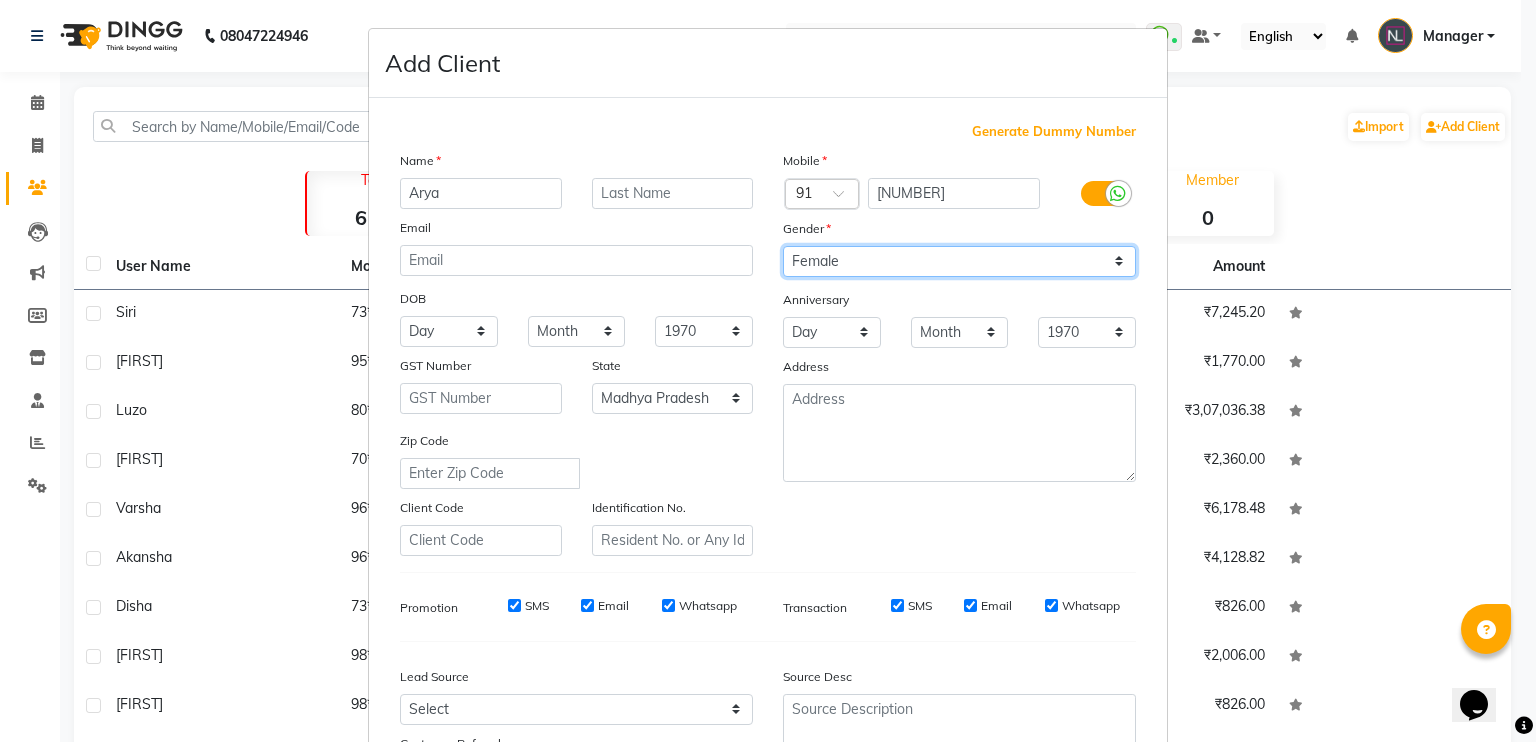 click on "Select Male Female Other Prefer Not To Say" at bounding box center [959, 261] 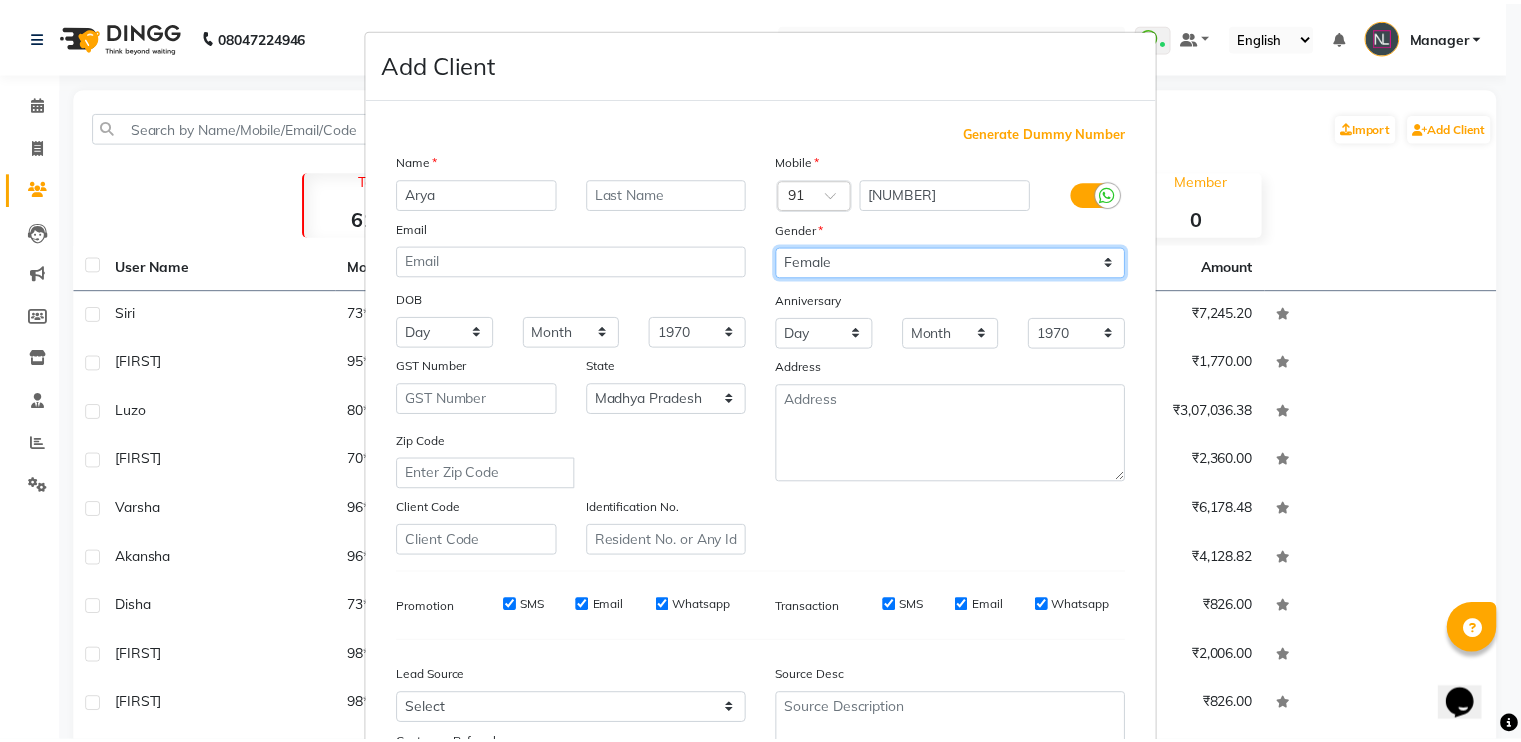 scroll, scrollTop: 190, scrollLeft: 0, axis: vertical 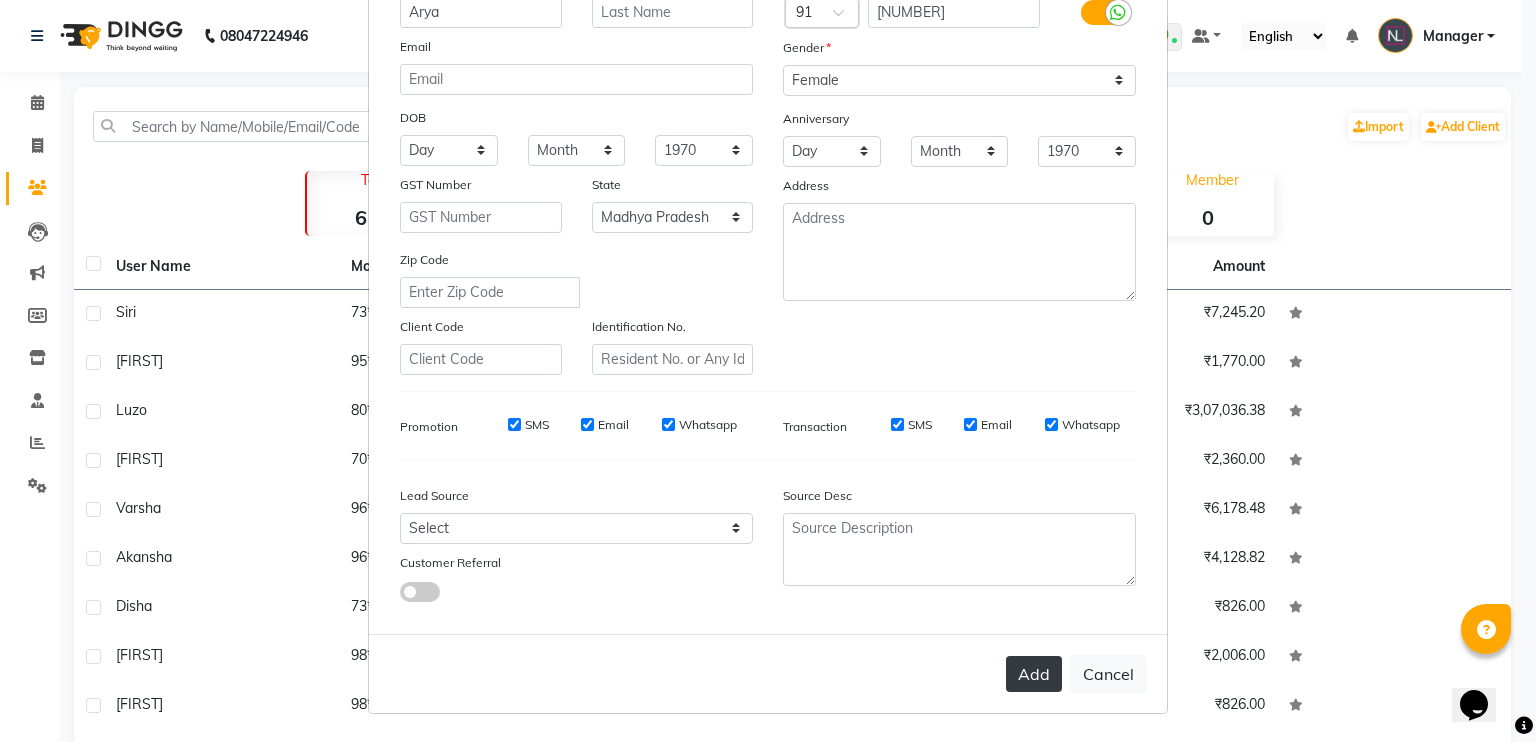 click on "Add" at bounding box center (1034, 674) 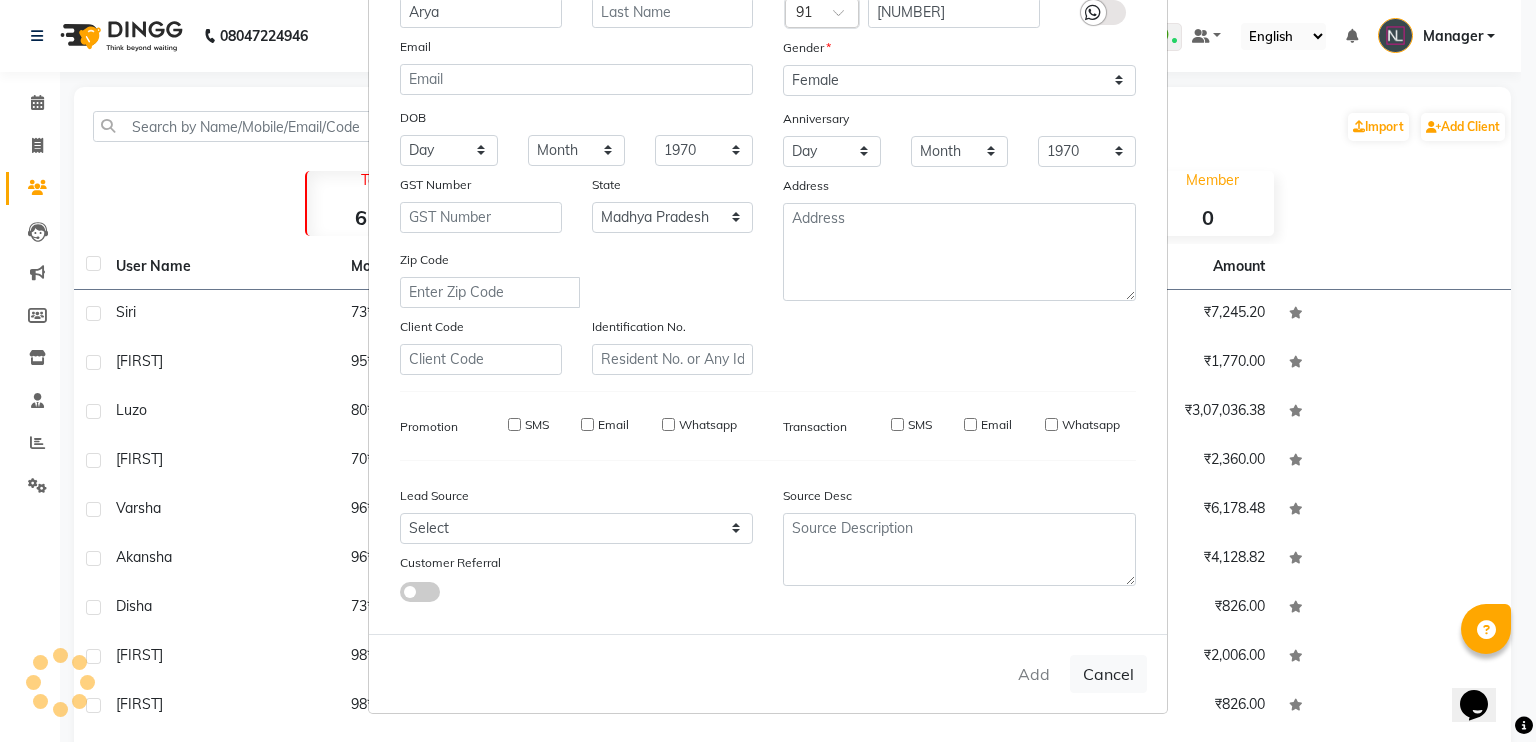 type 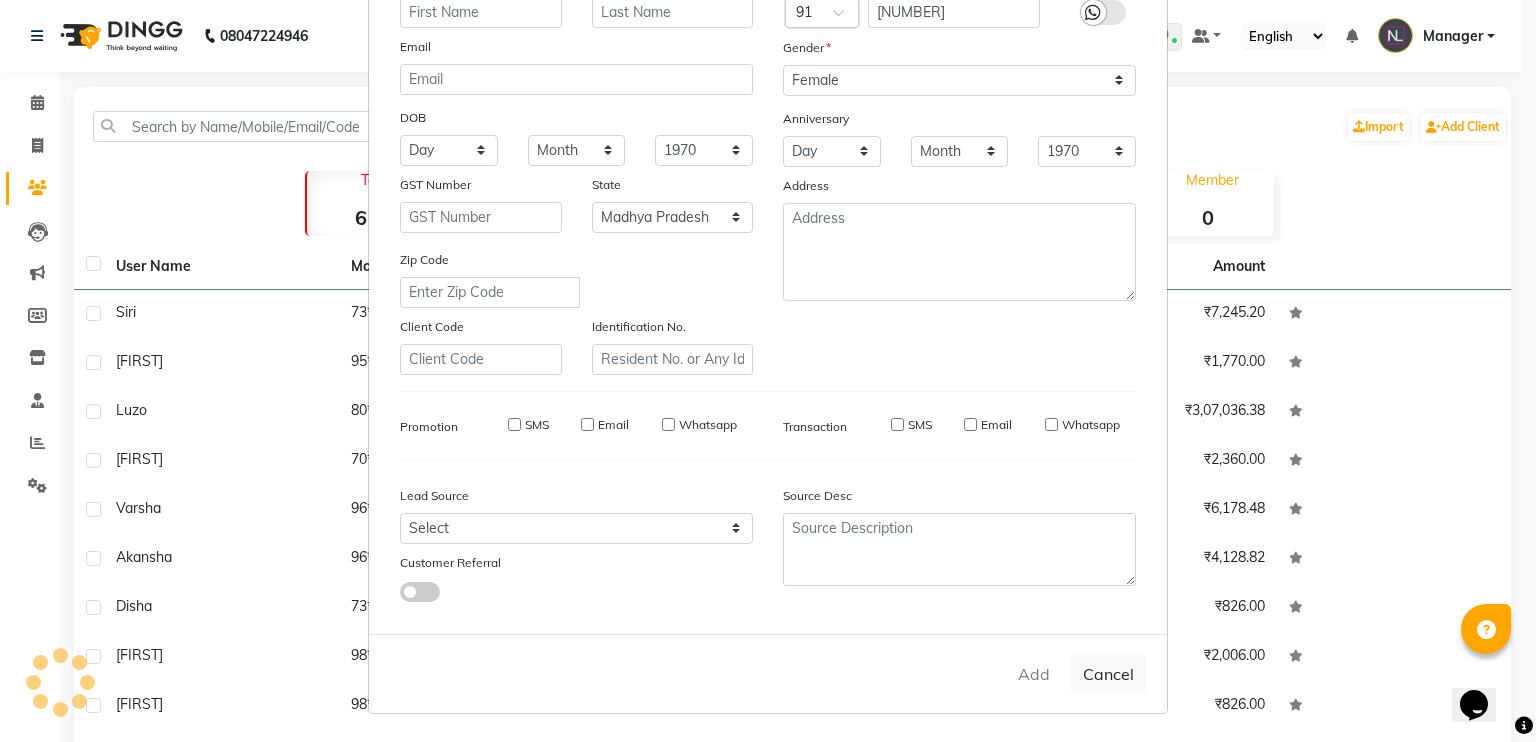 select 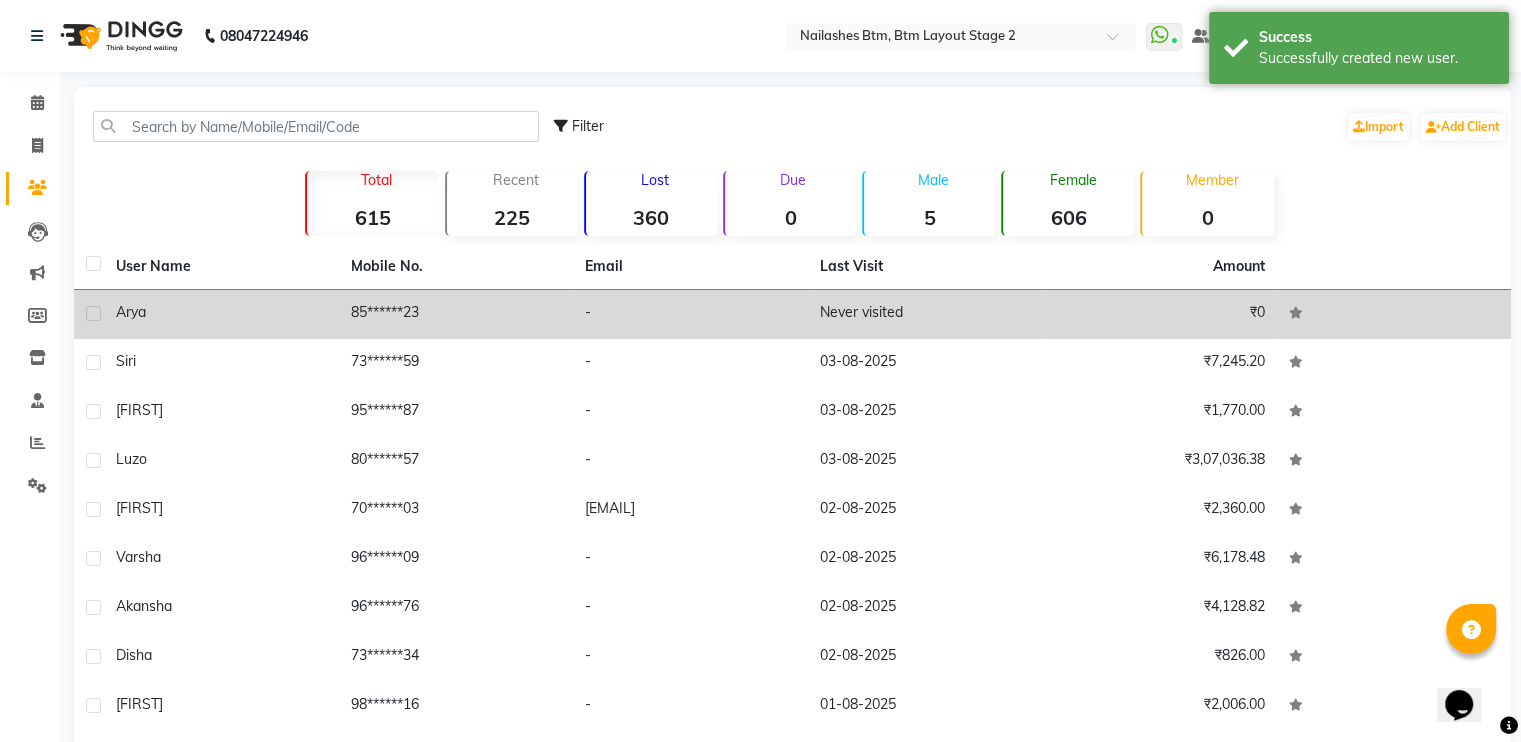 click on "Never visited" 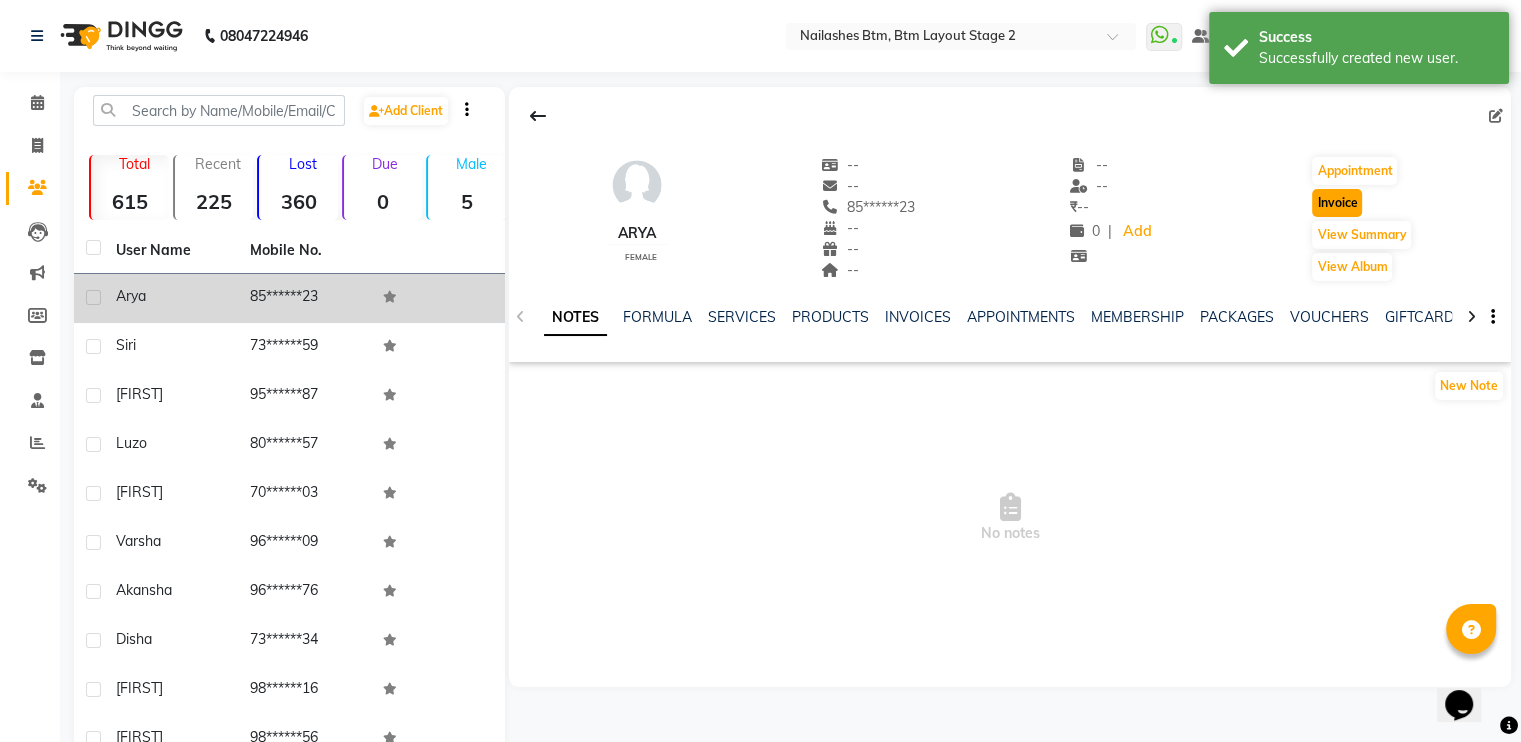 click on "Invoice" 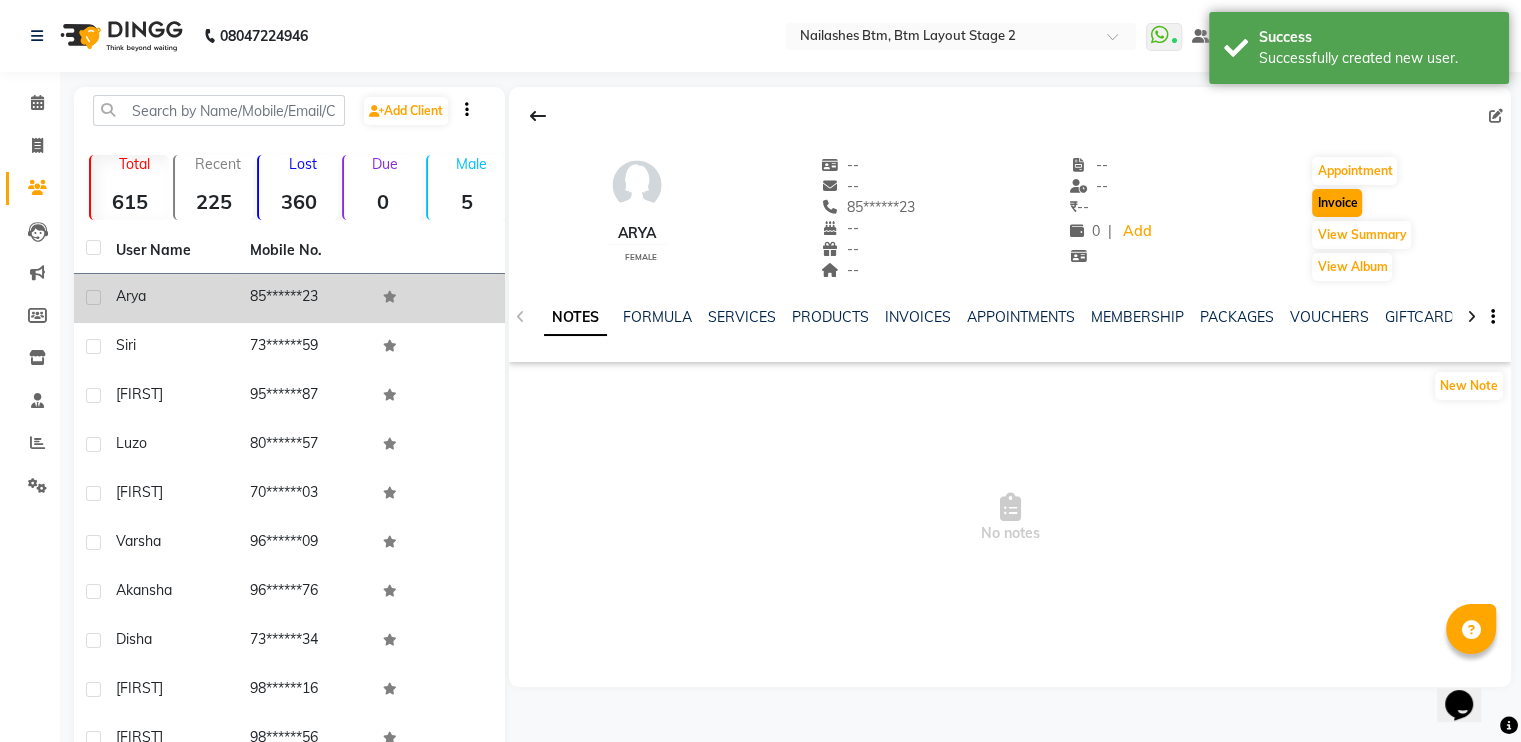 select on "6721" 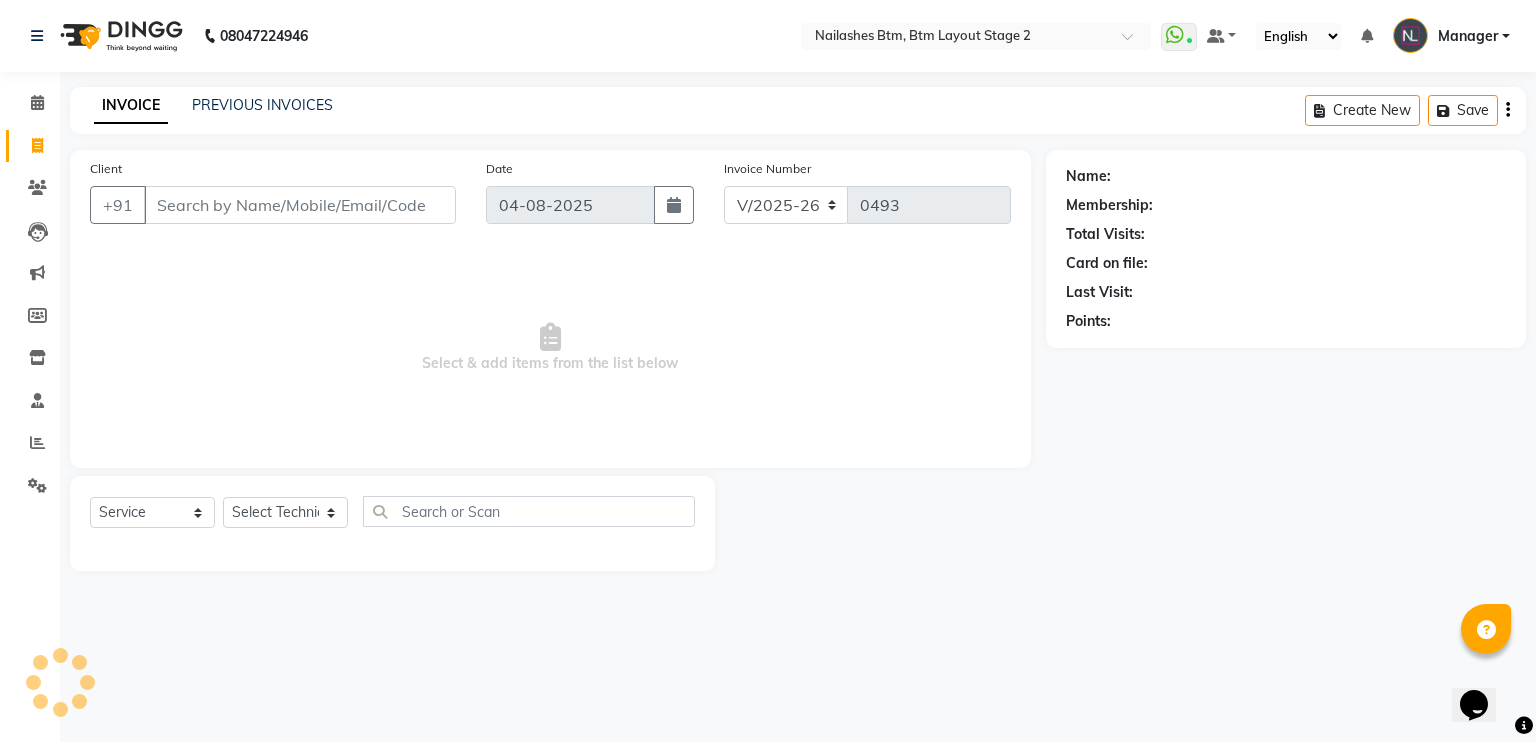 type on "85******23" 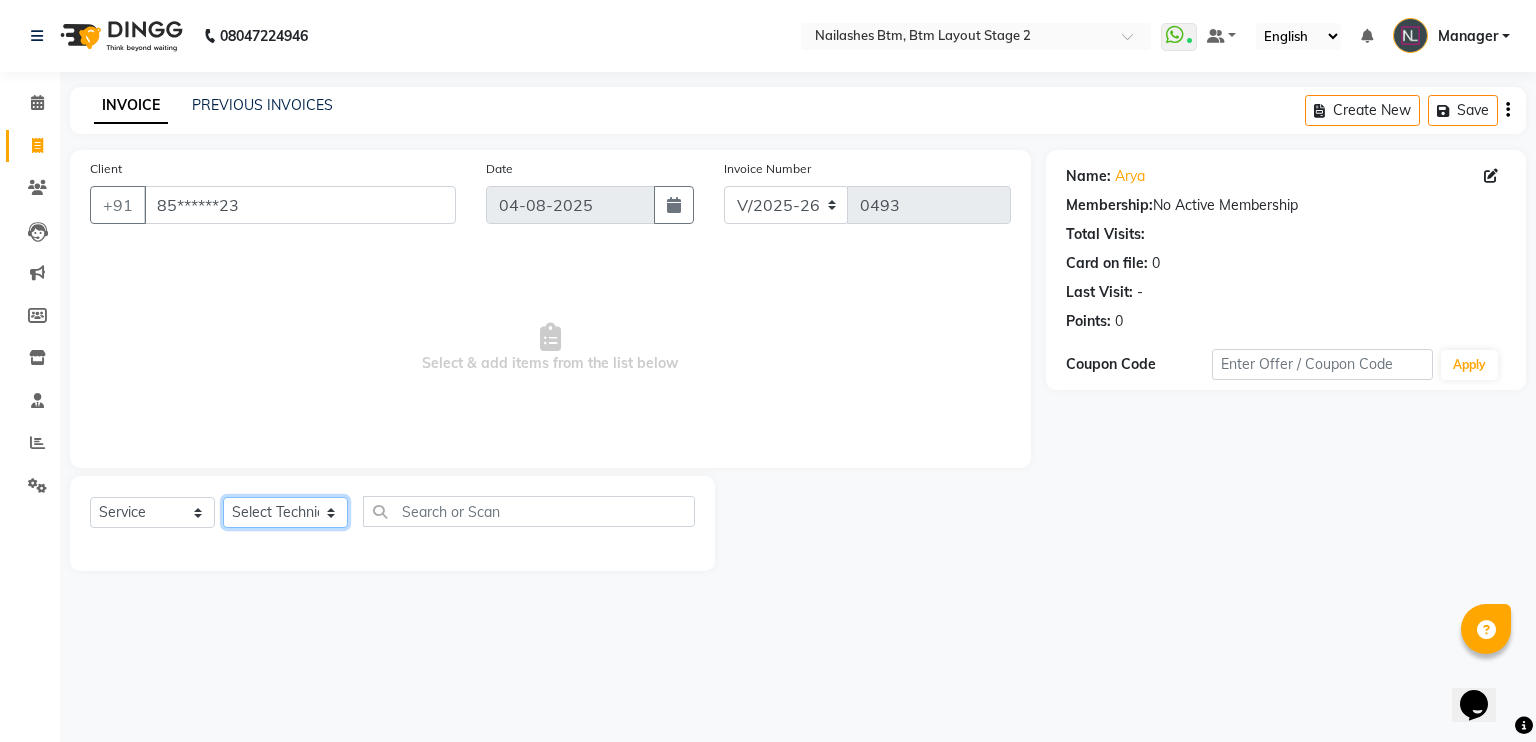 click on "Select Technician [FIRST] Manager [FIRST] [FIRST] [FIRST]" 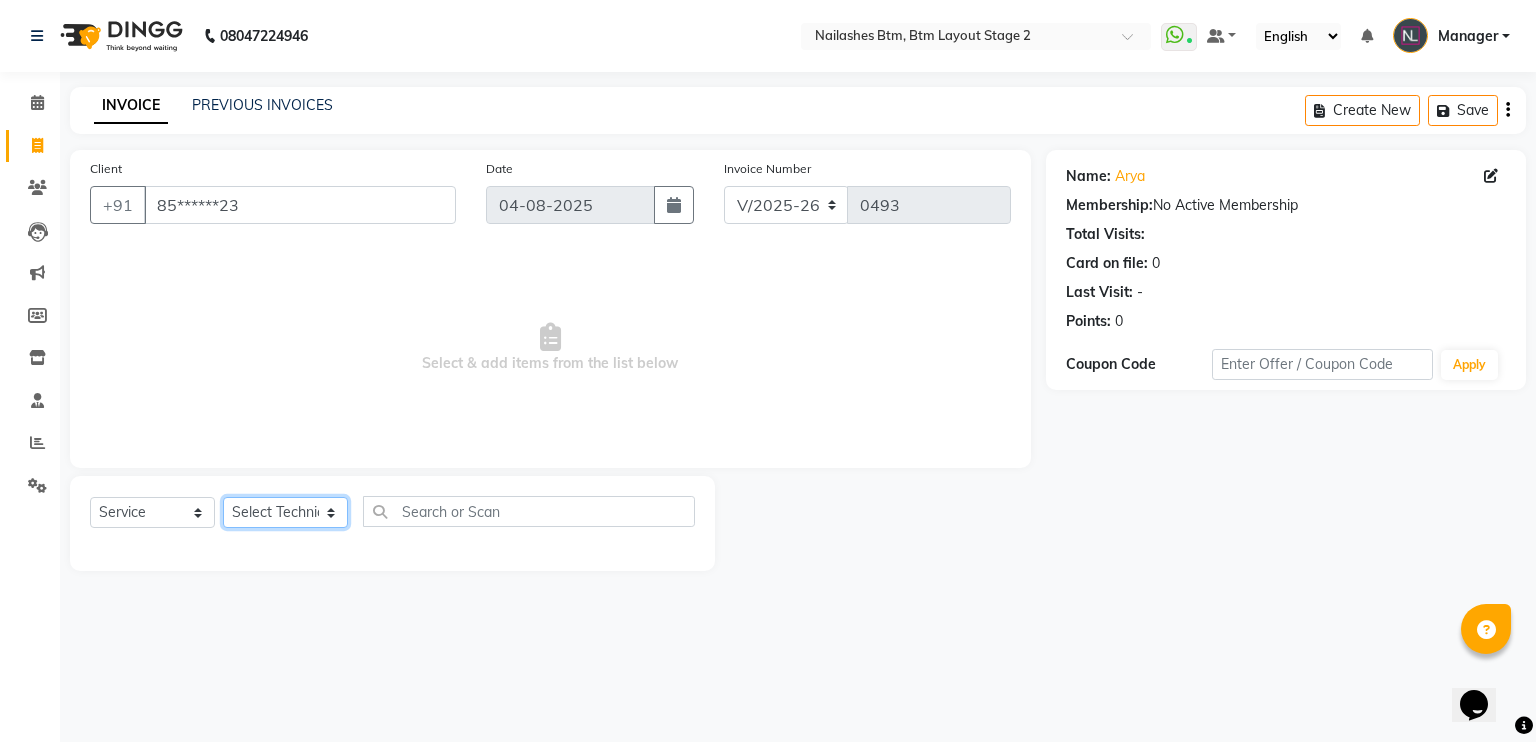 select on "[NUMBER]" 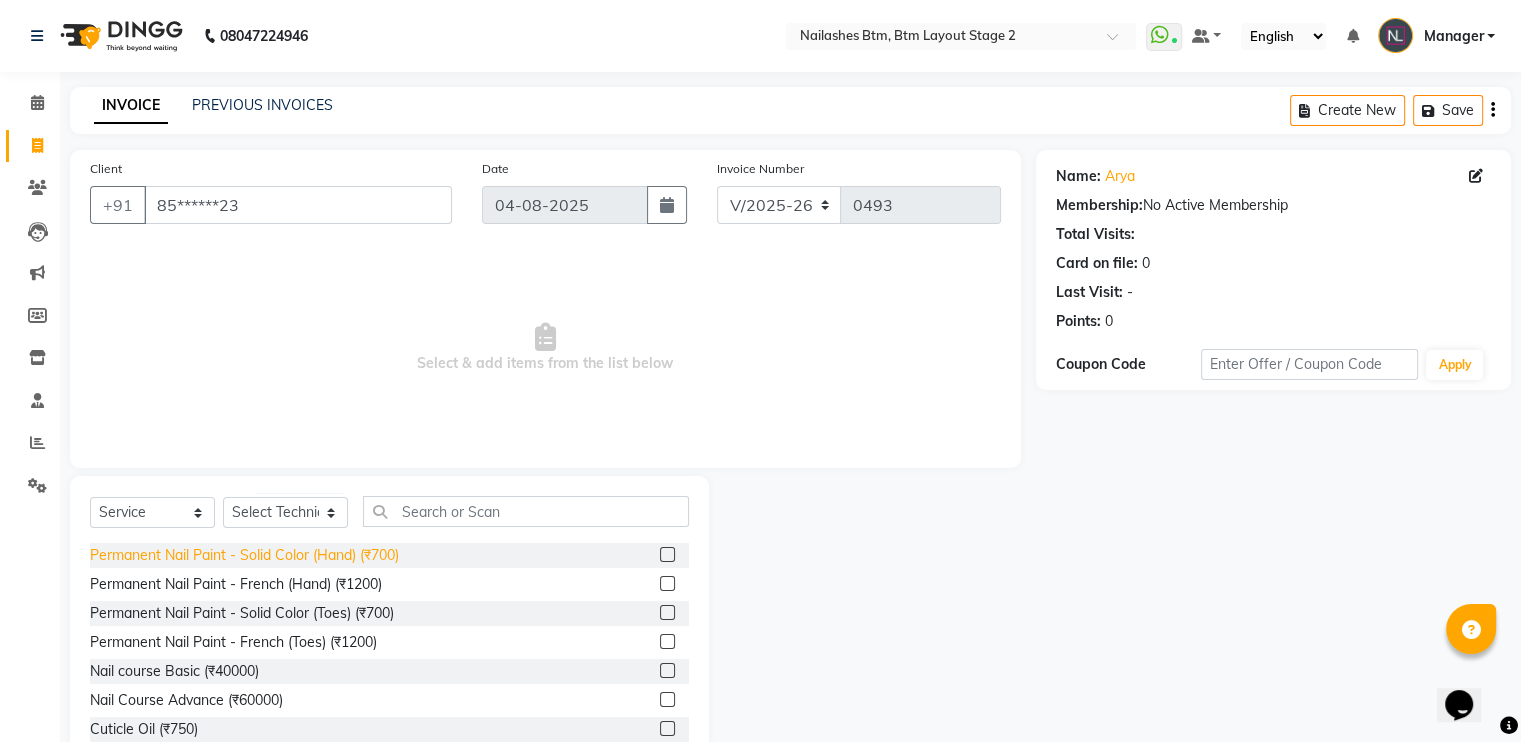 click on "Permanent Nail Paint - Solid Color (Hand) (₹700)" 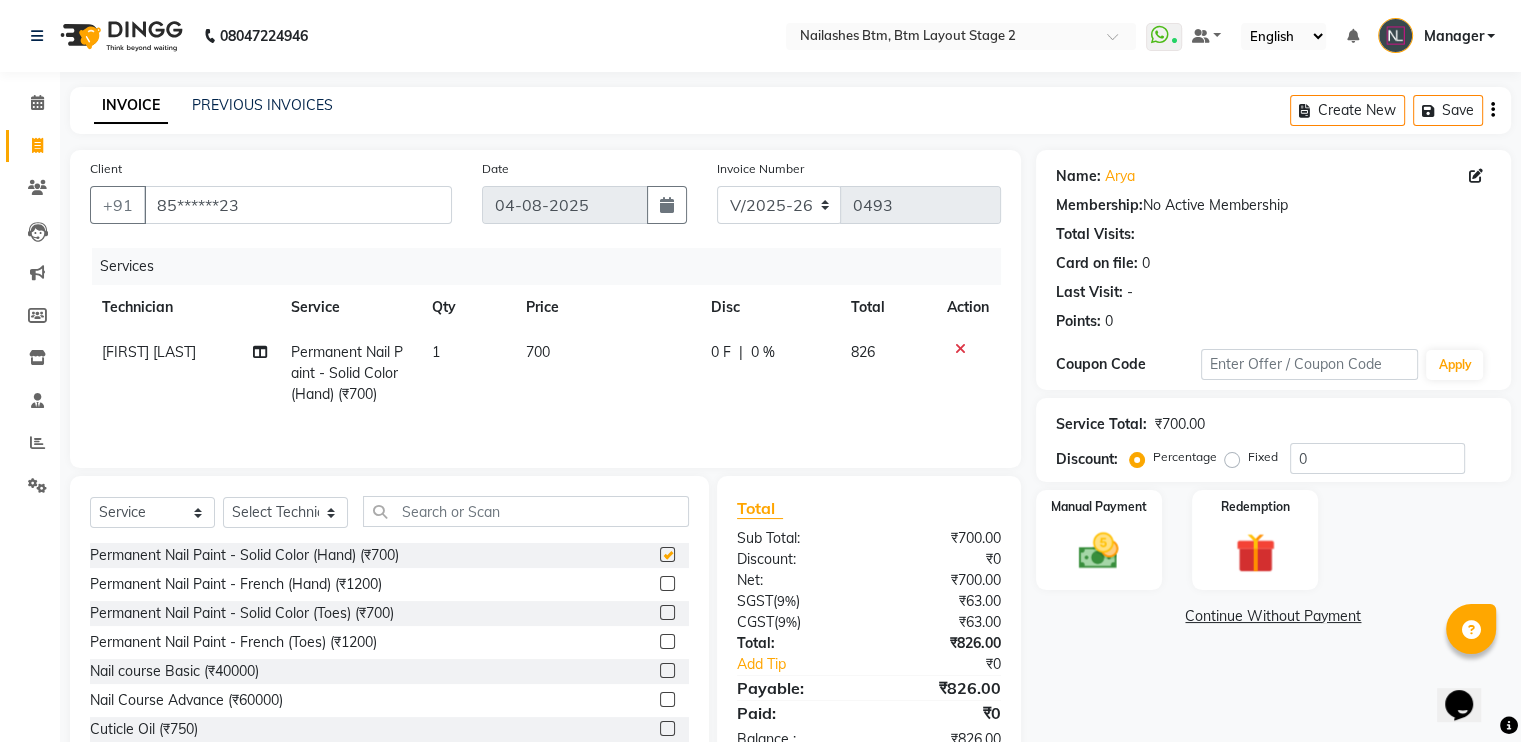 checkbox on "false" 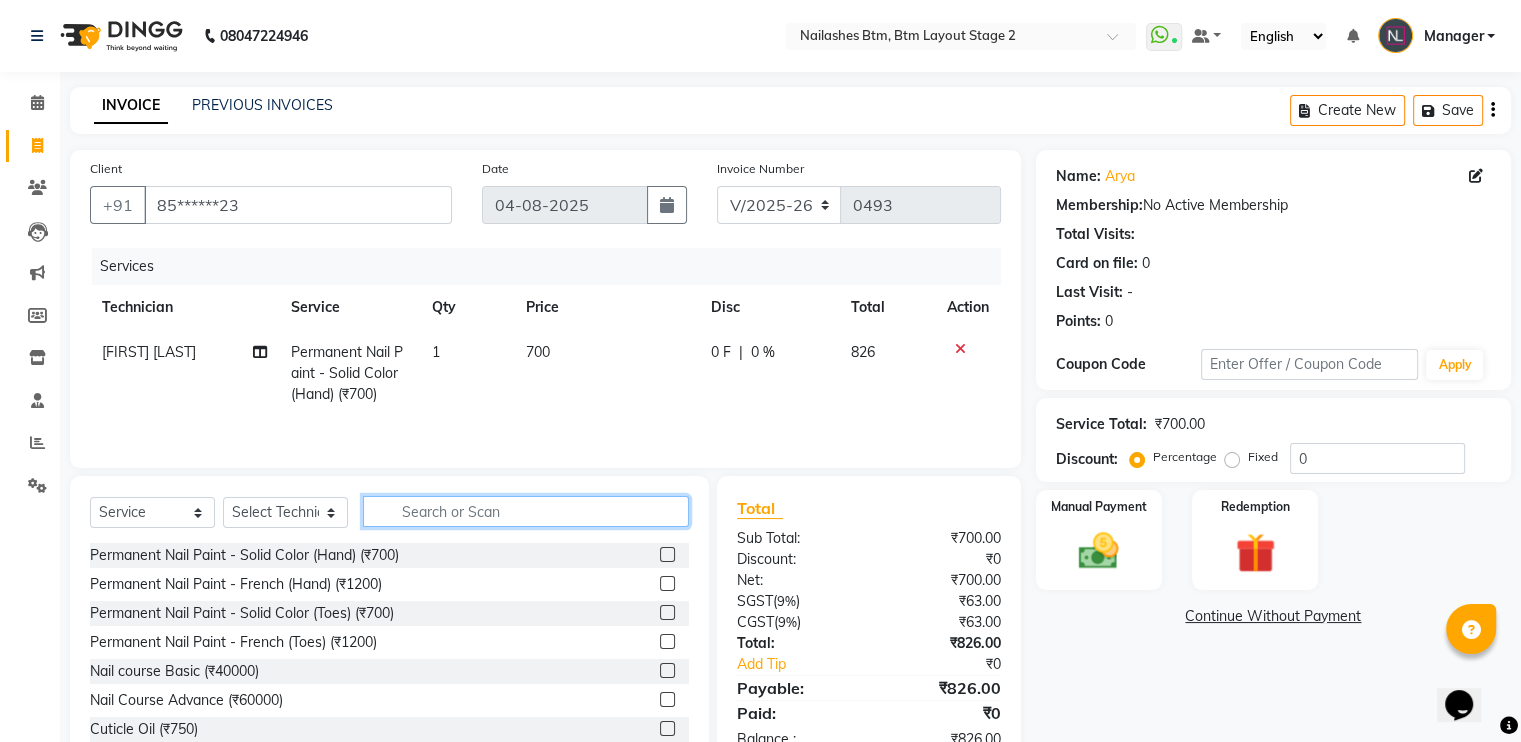 click 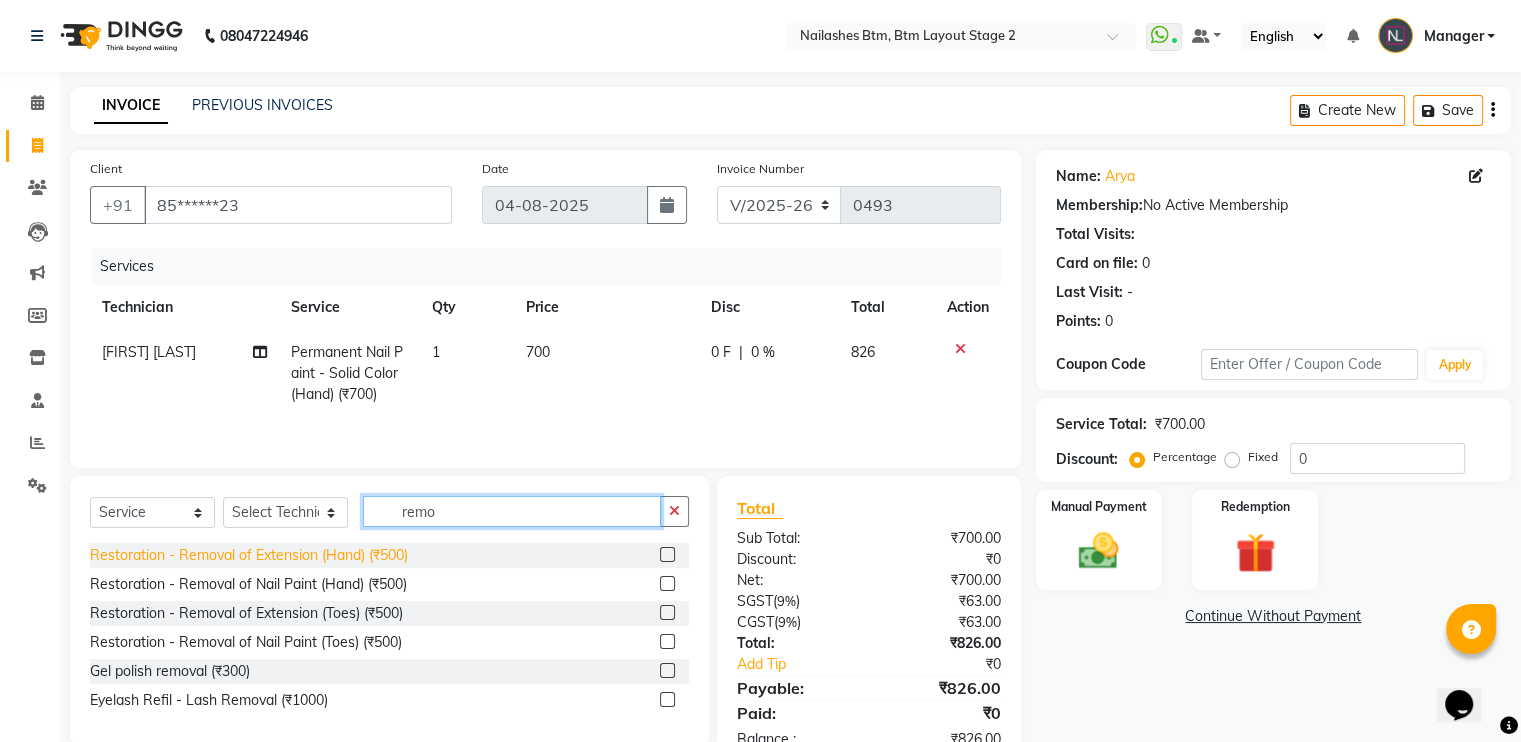 type on "remo" 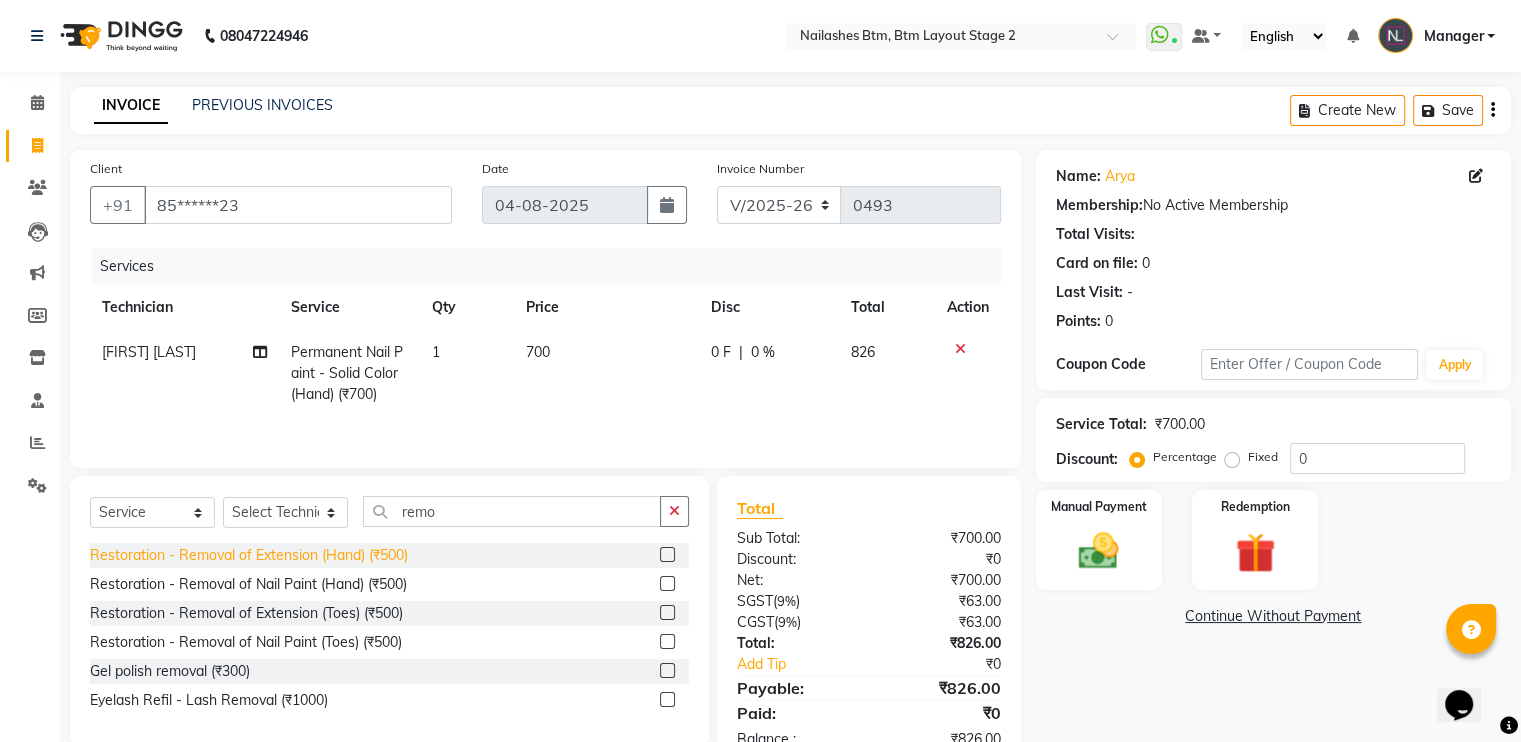 click on "Restoration - Removal of Extension (Hand) (₹500)" 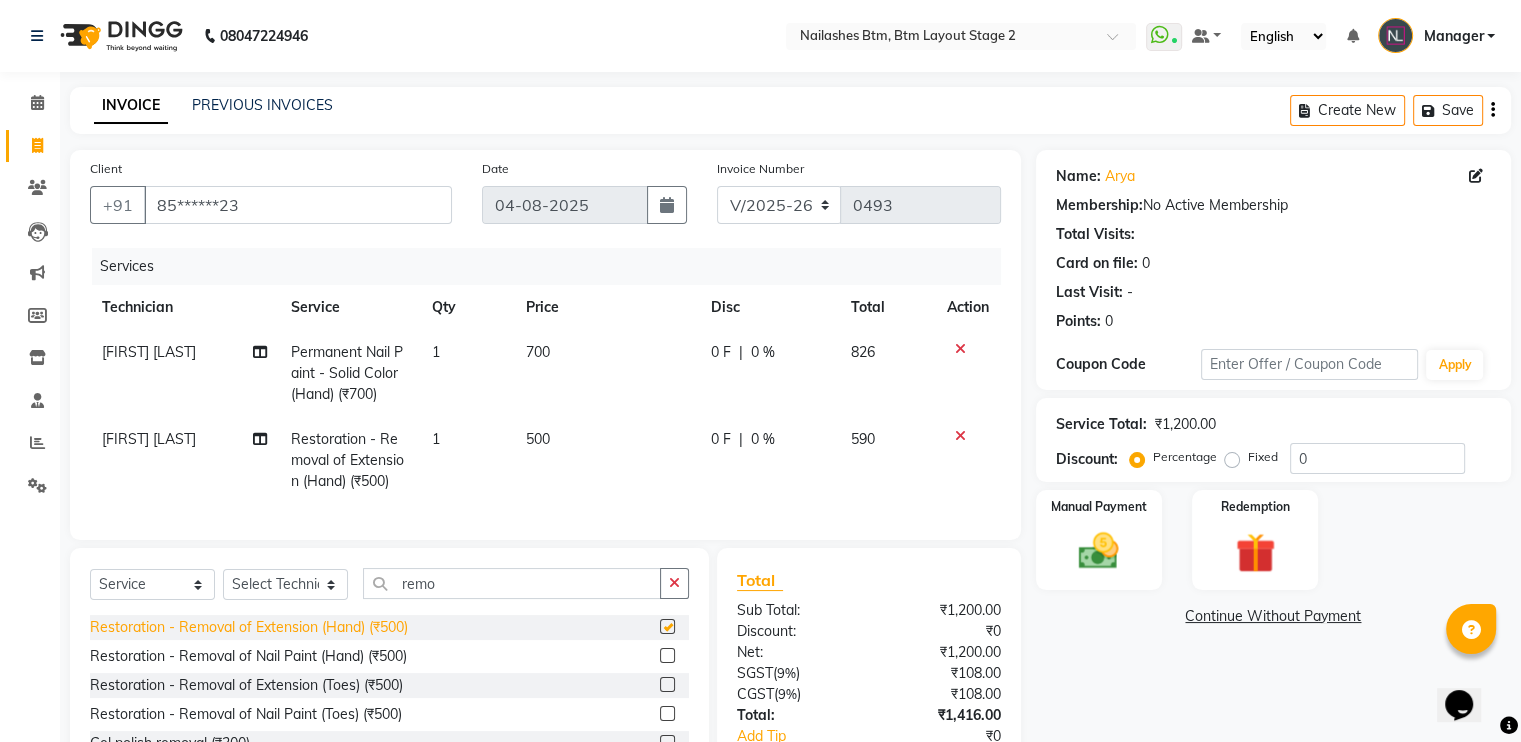 checkbox on "false" 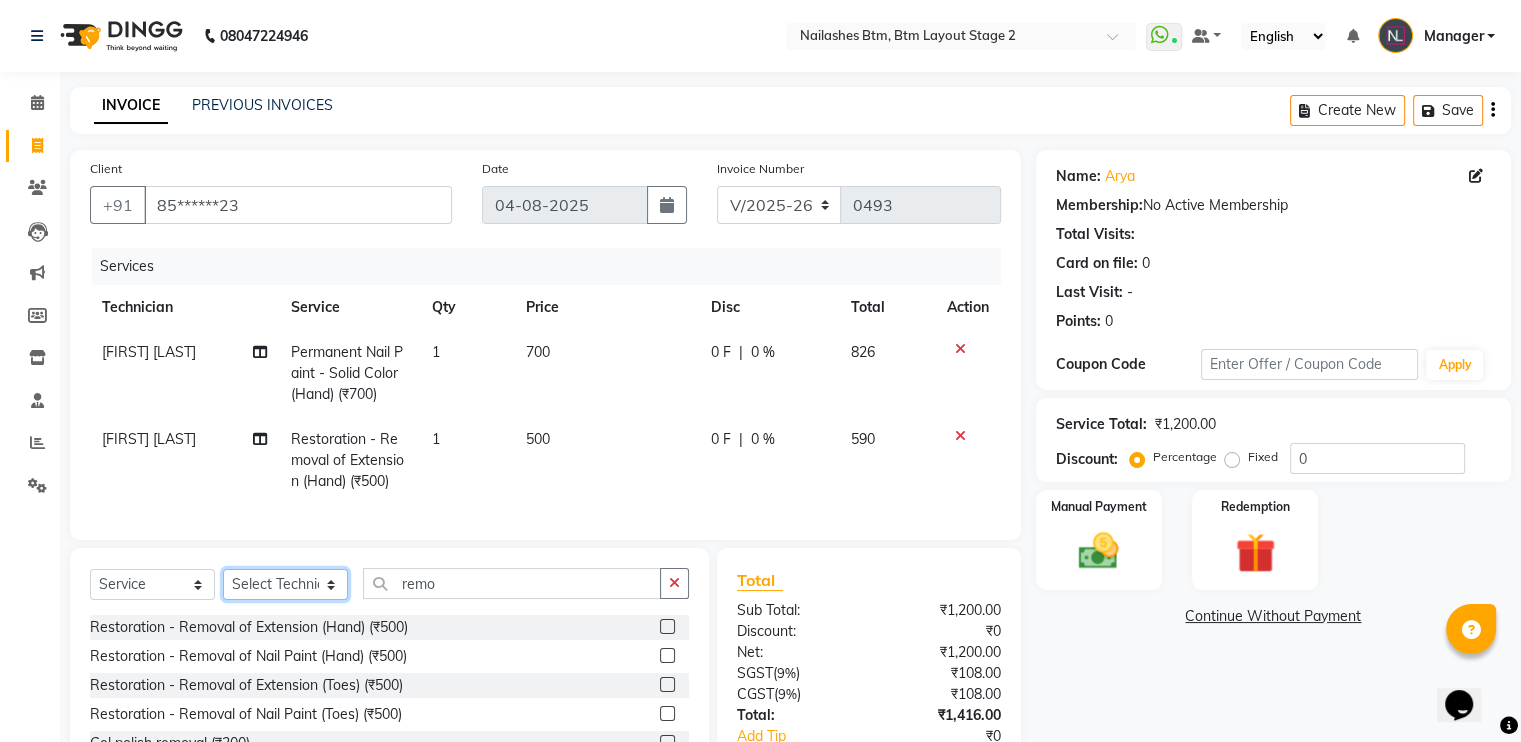 click on "Select Technician [FIRST] Manager [FIRST] [FIRST] [FIRST]" 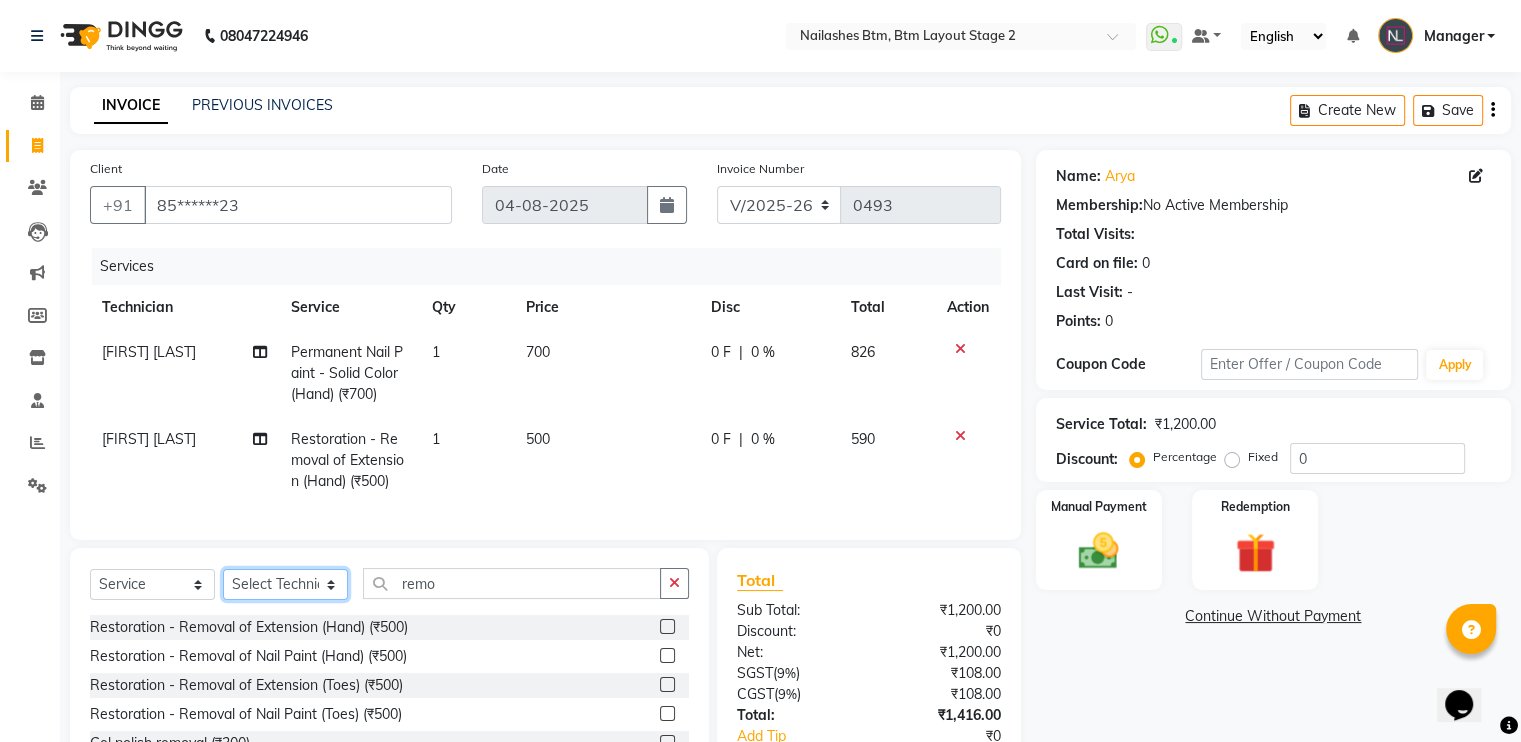 select on "56707" 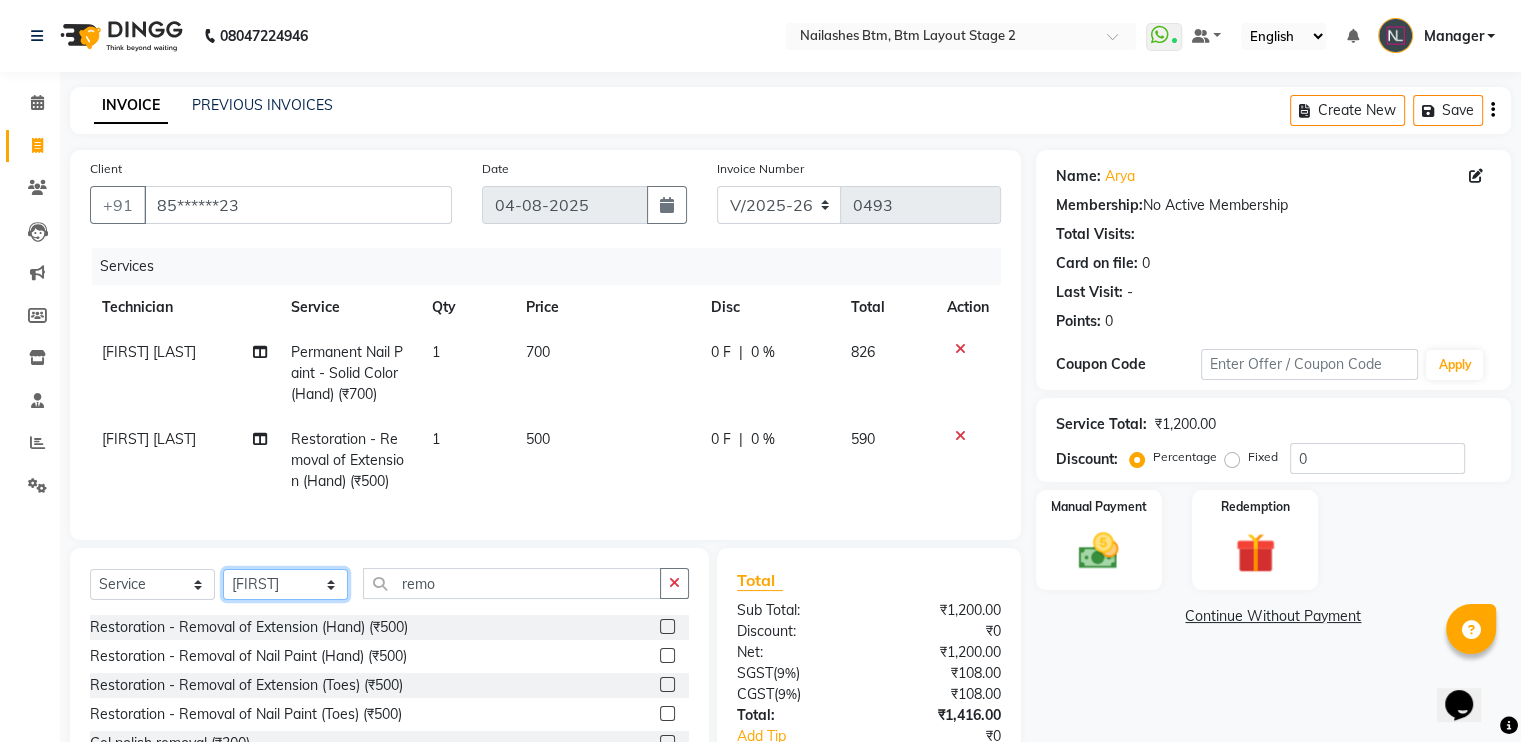 click on "Select Technician [FIRST] Manager [FIRST] [FIRST] [FIRST]" 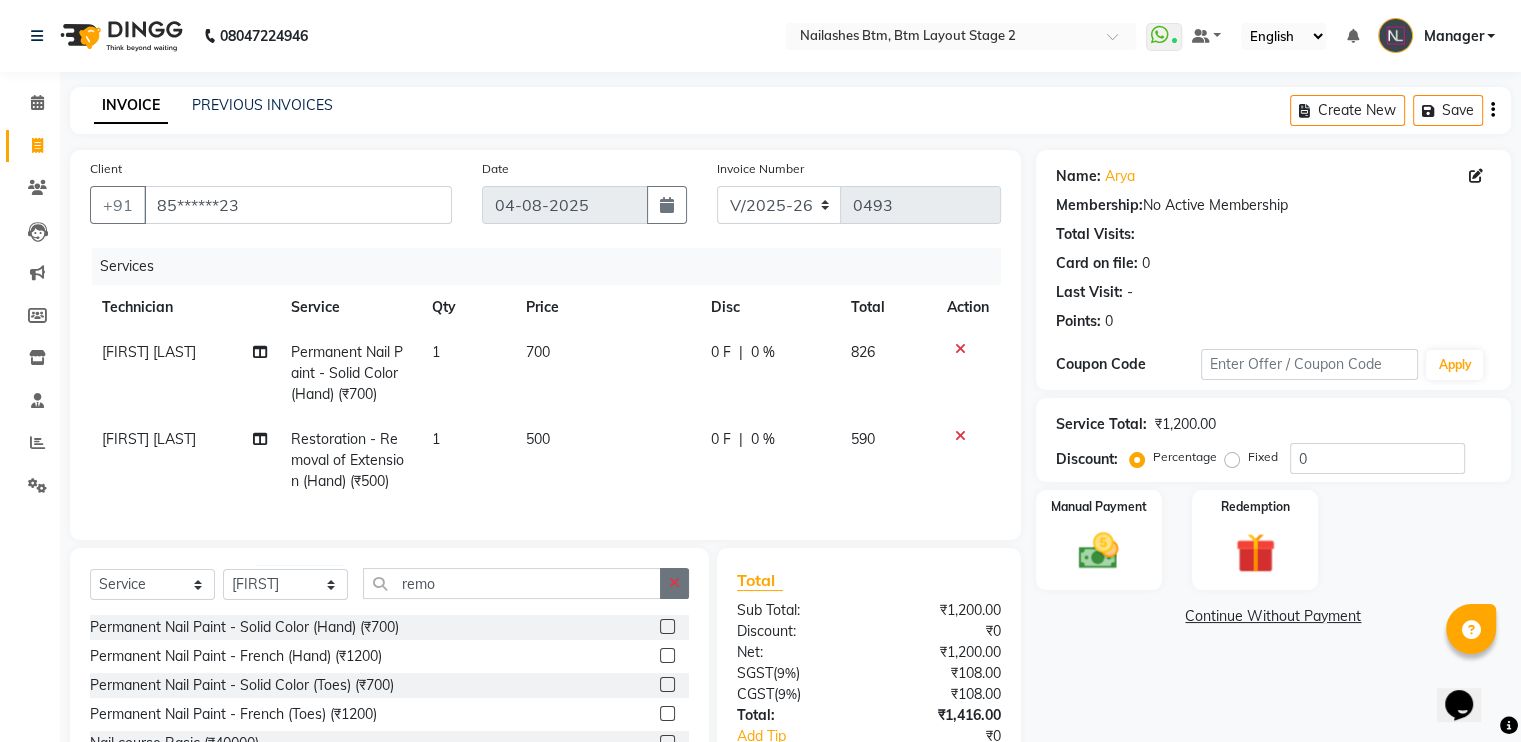 click 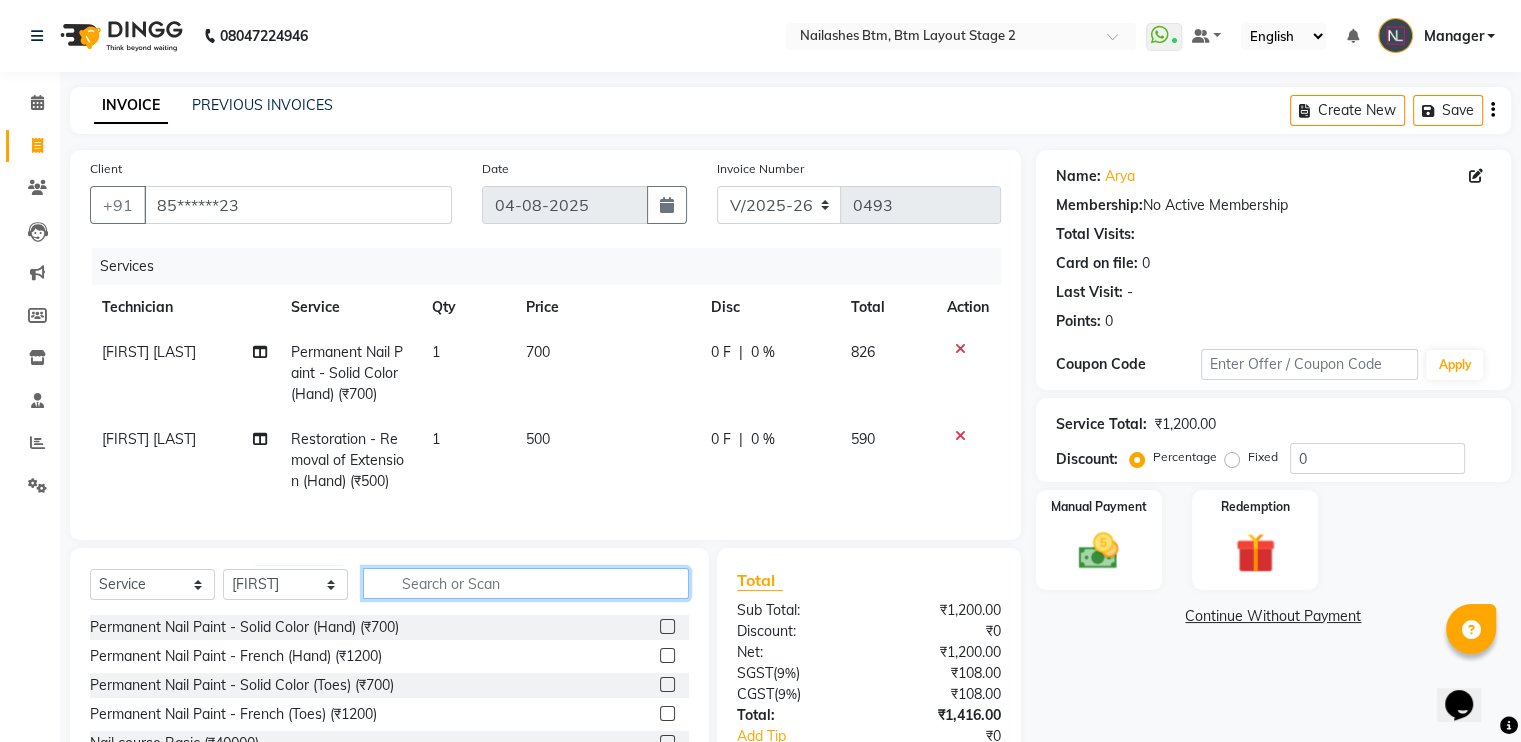 click 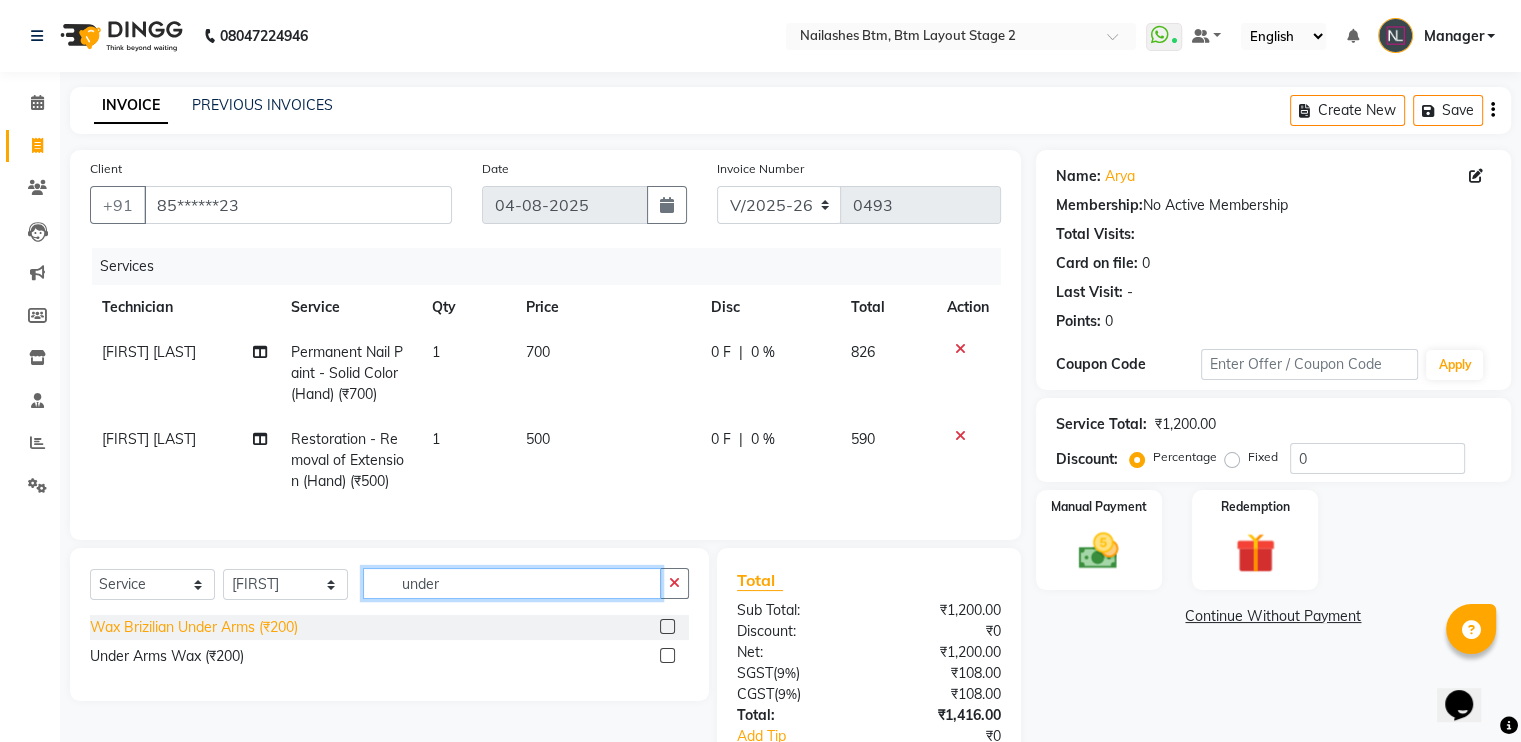 type on "under" 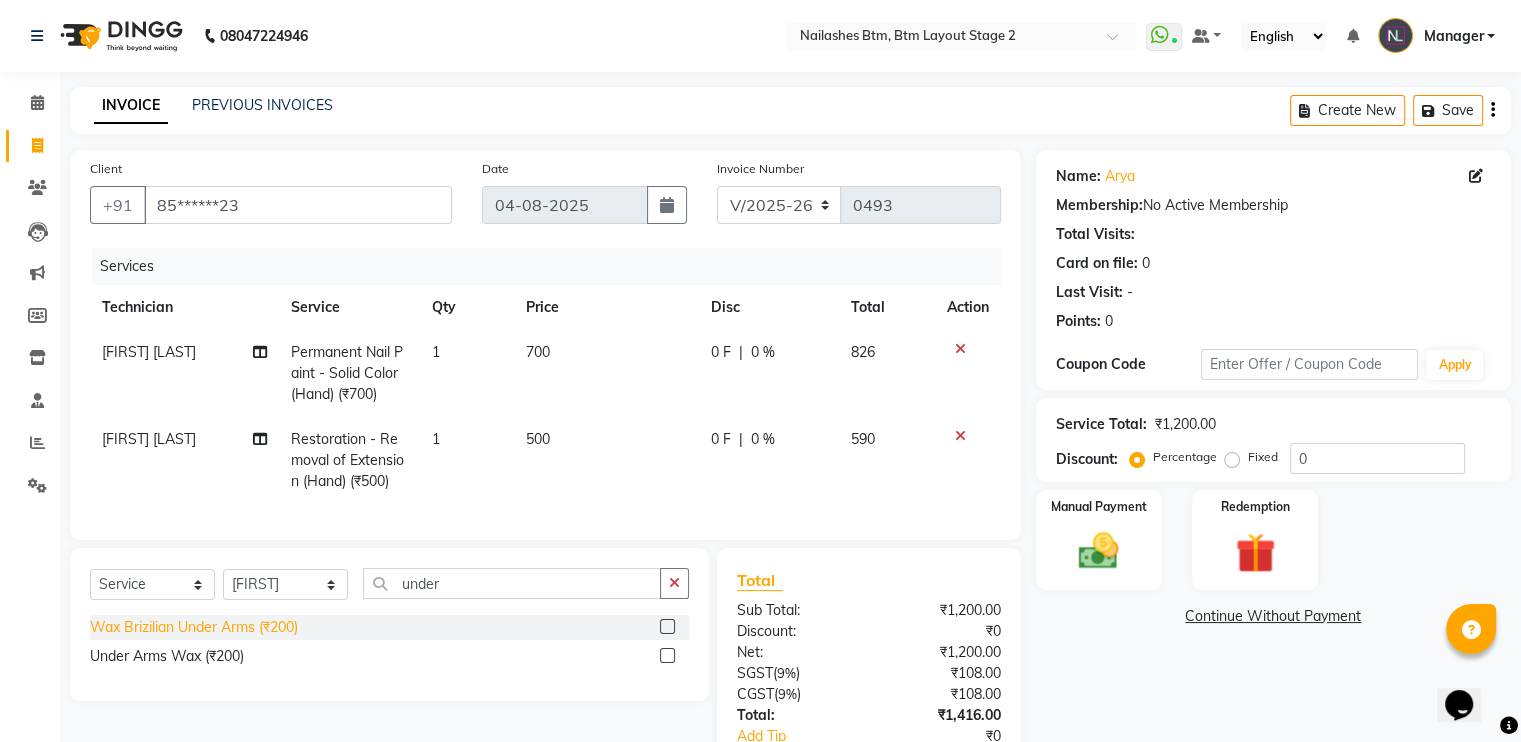 click on "Wax Brizilian Under Arms (₹200)" 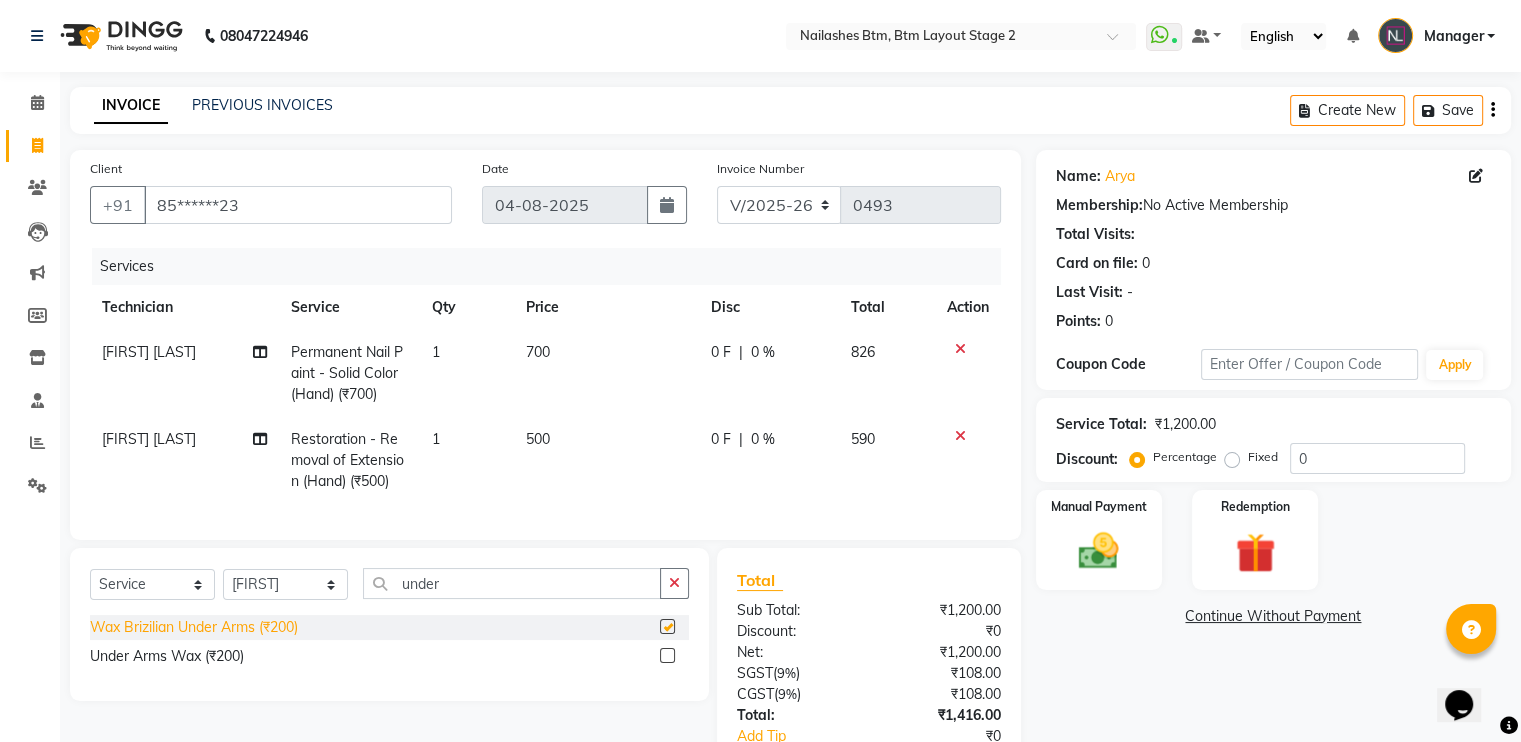 checkbox on "false" 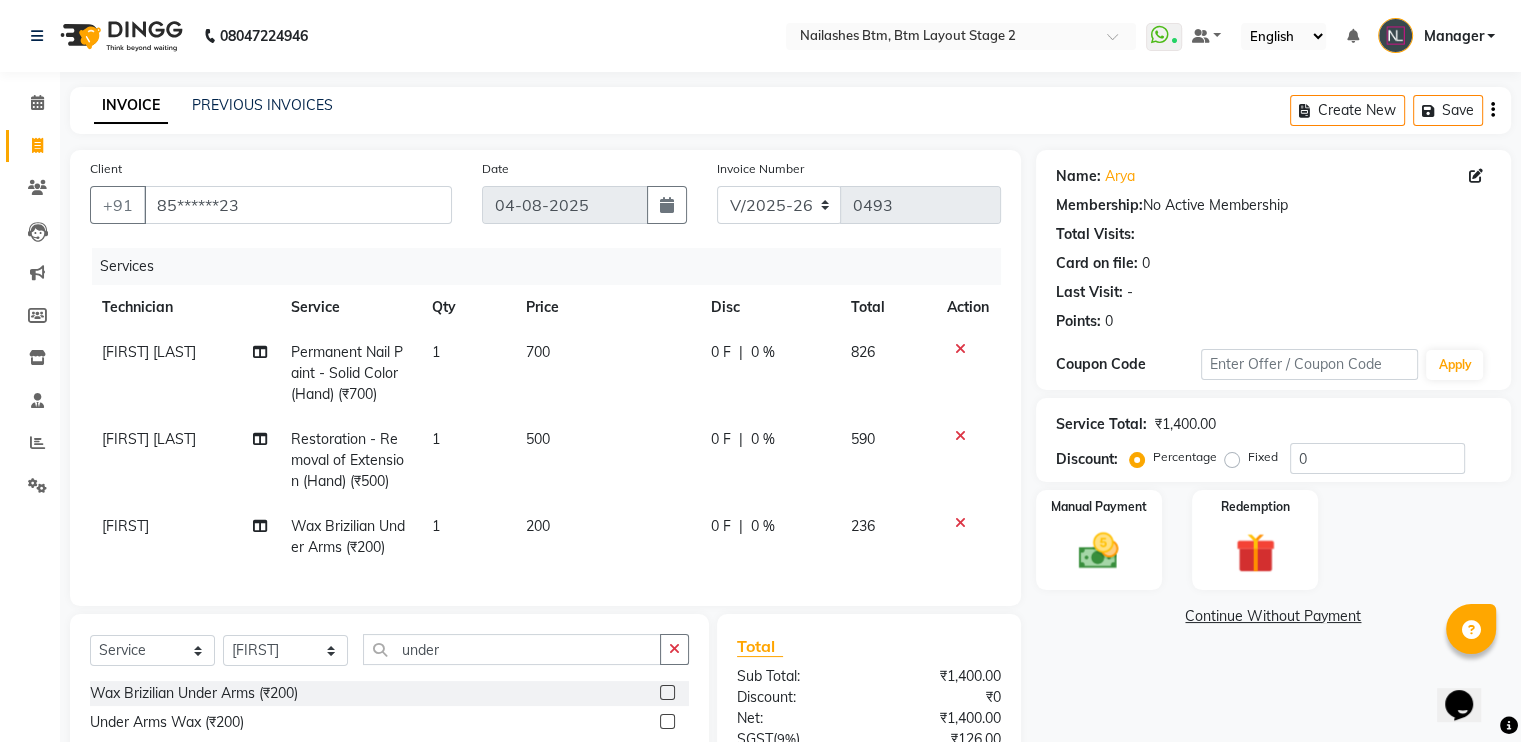 scroll, scrollTop: 211, scrollLeft: 0, axis: vertical 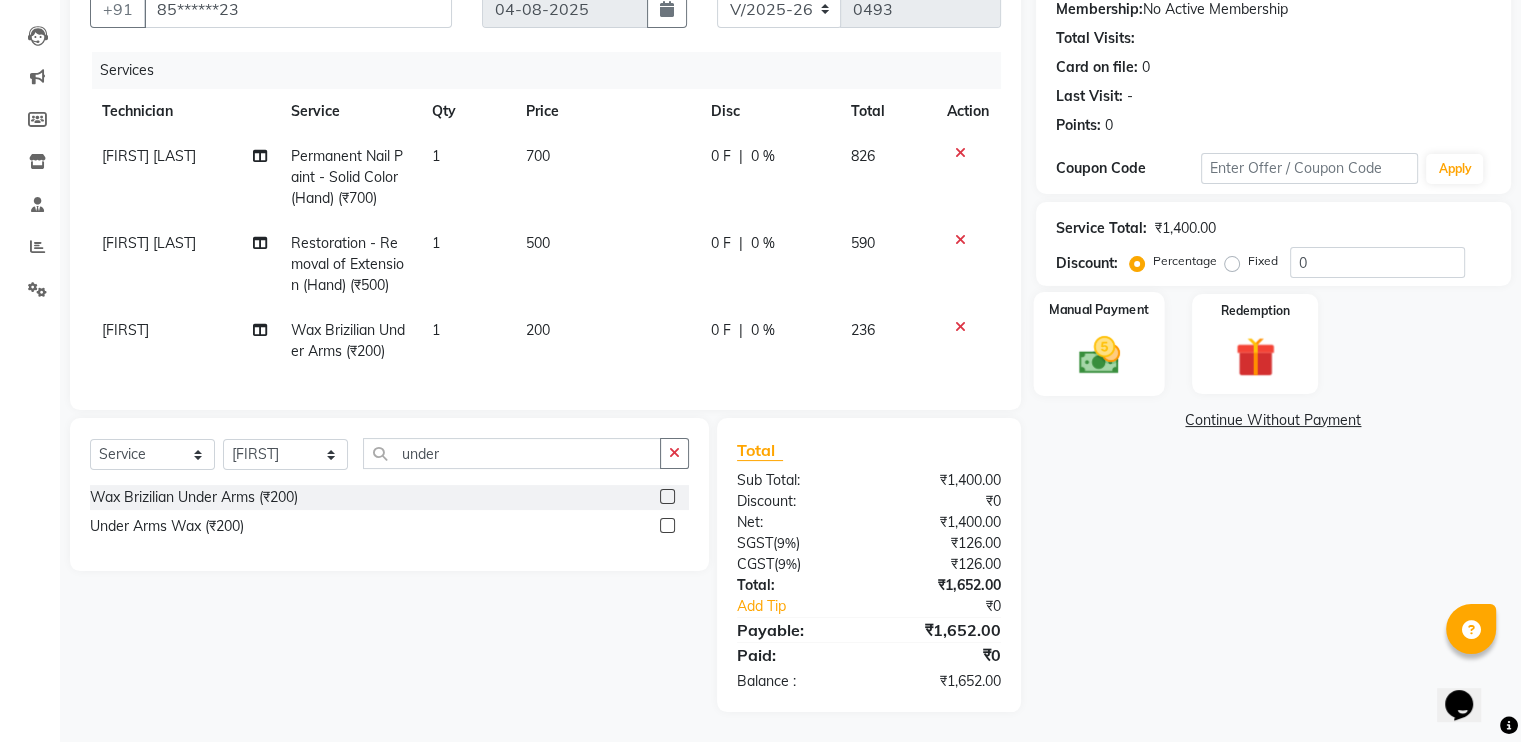 click 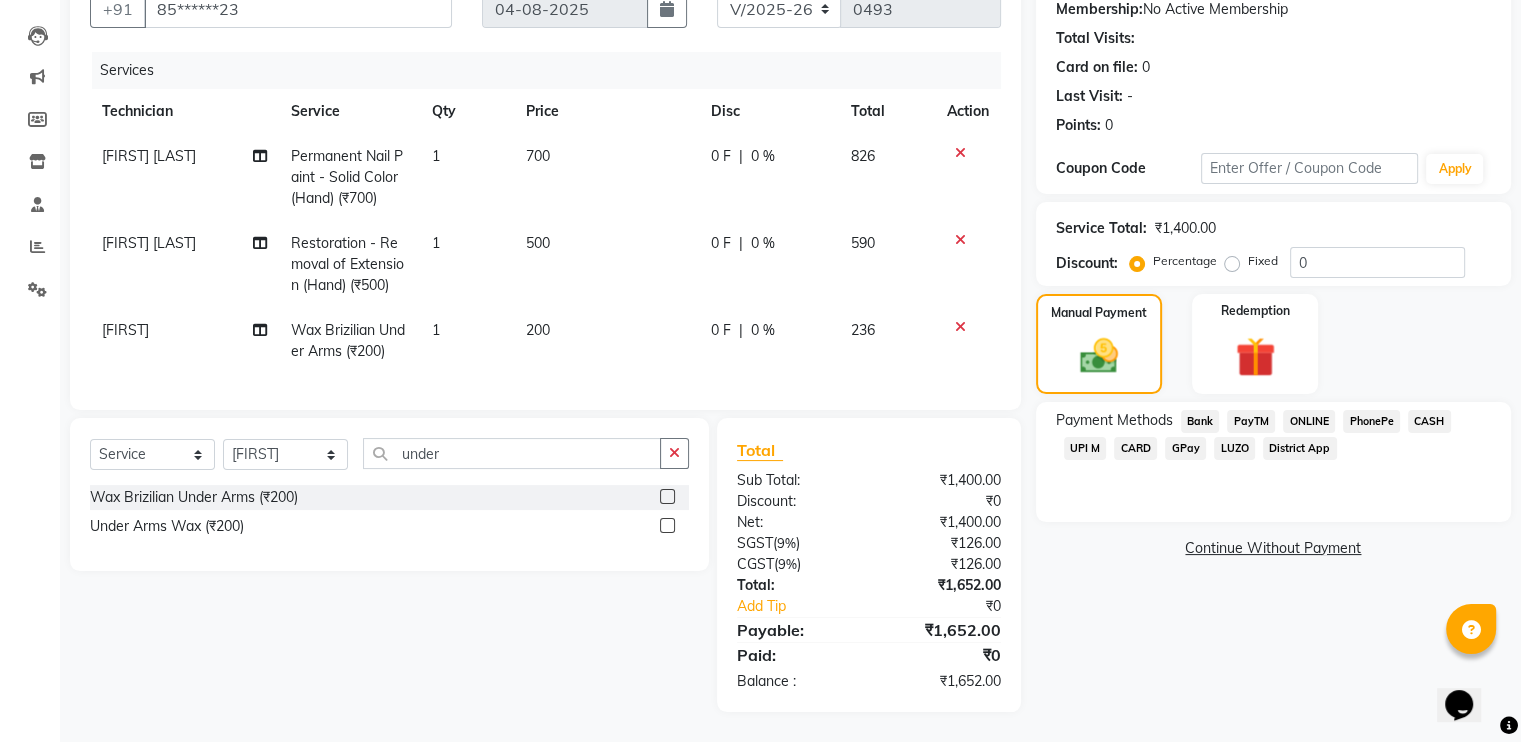 click on "CARD" 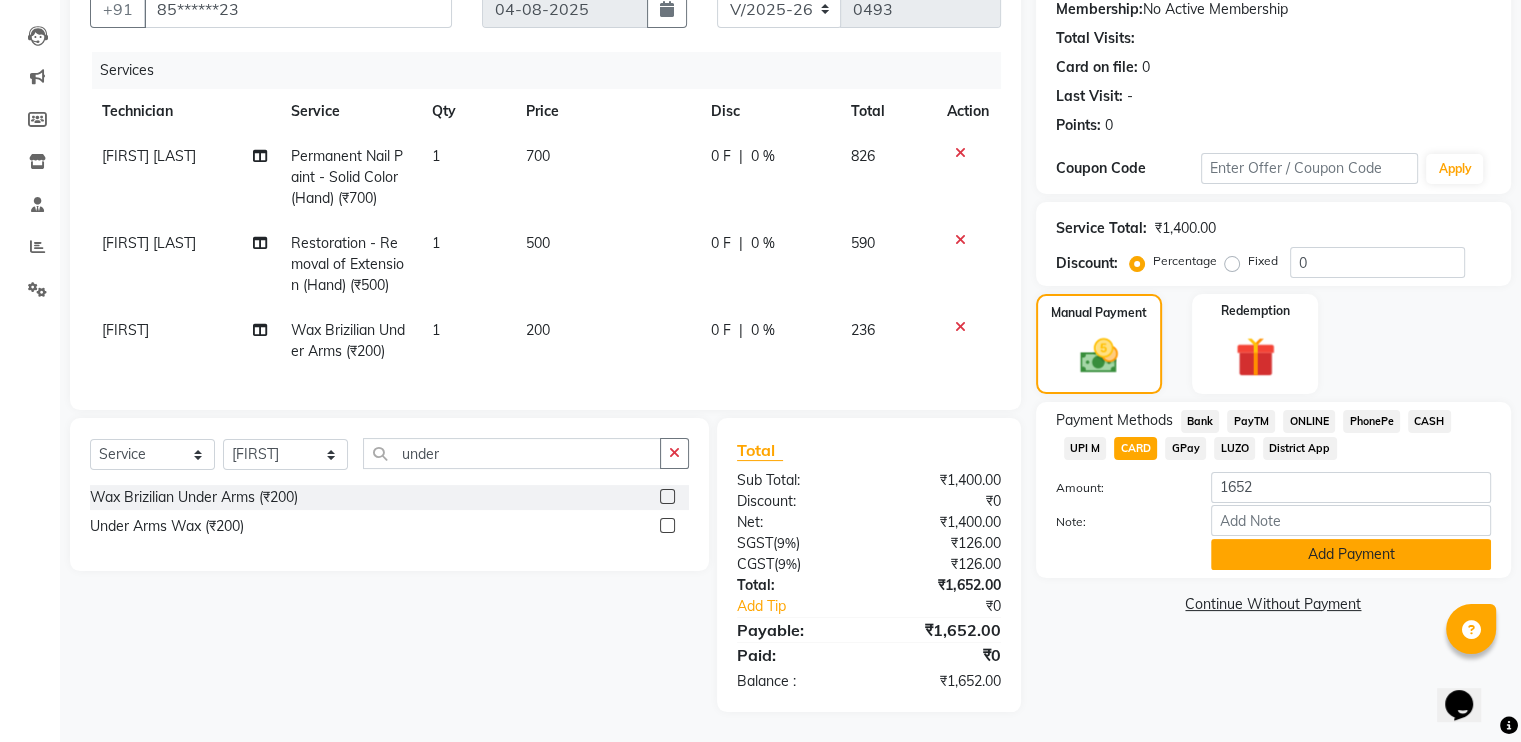 click on "Add Payment" 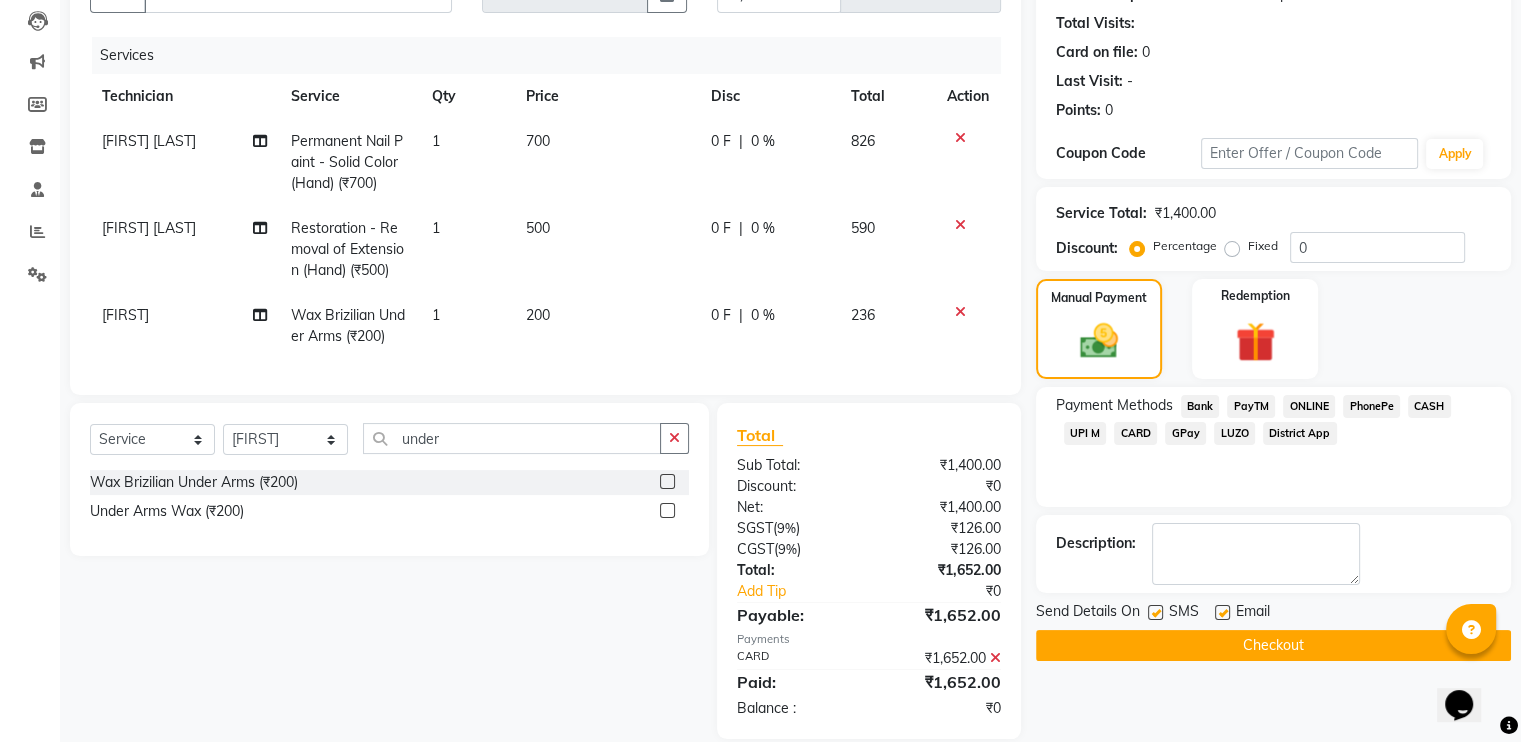 click on "Checkout" 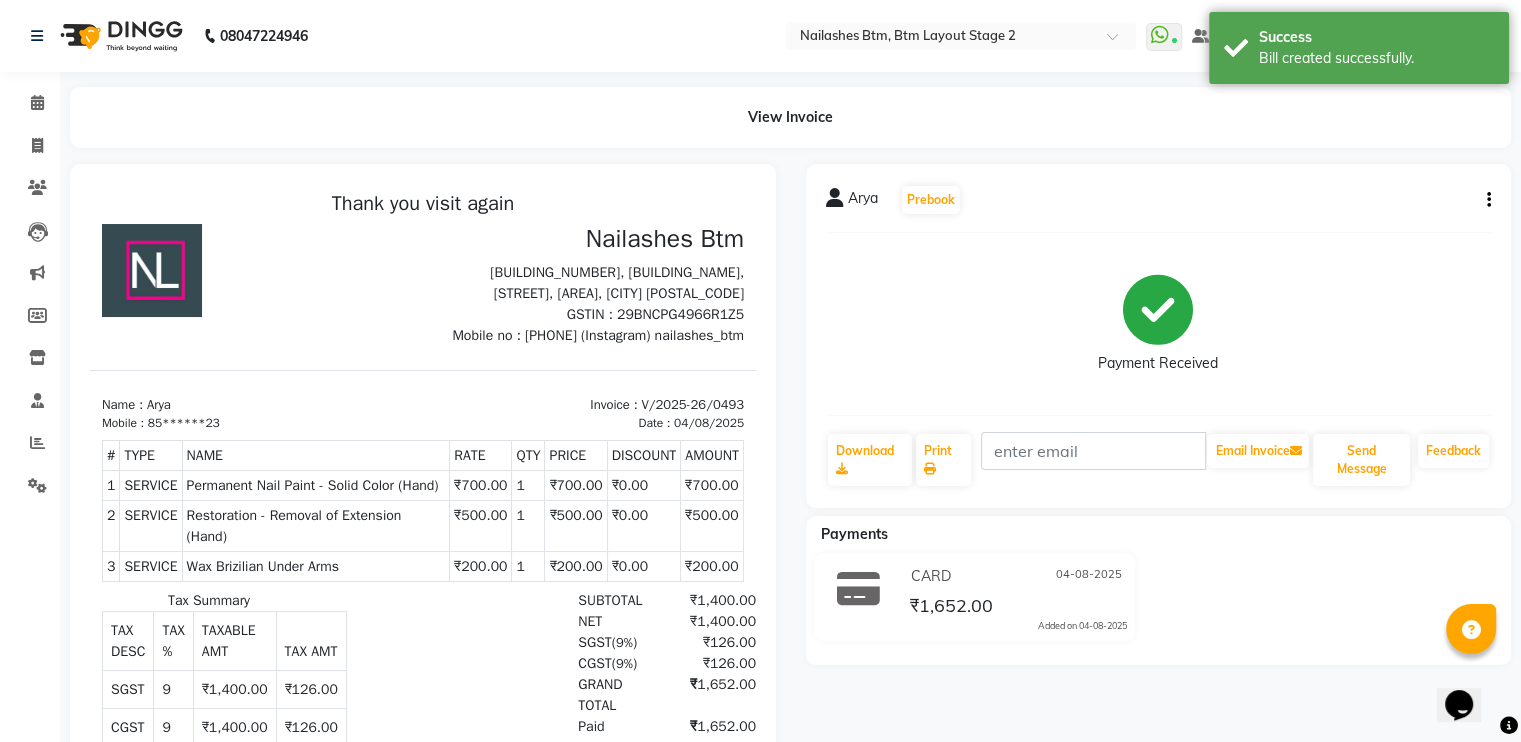 scroll, scrollTop: 0, scrollLeft: 0, axis: both 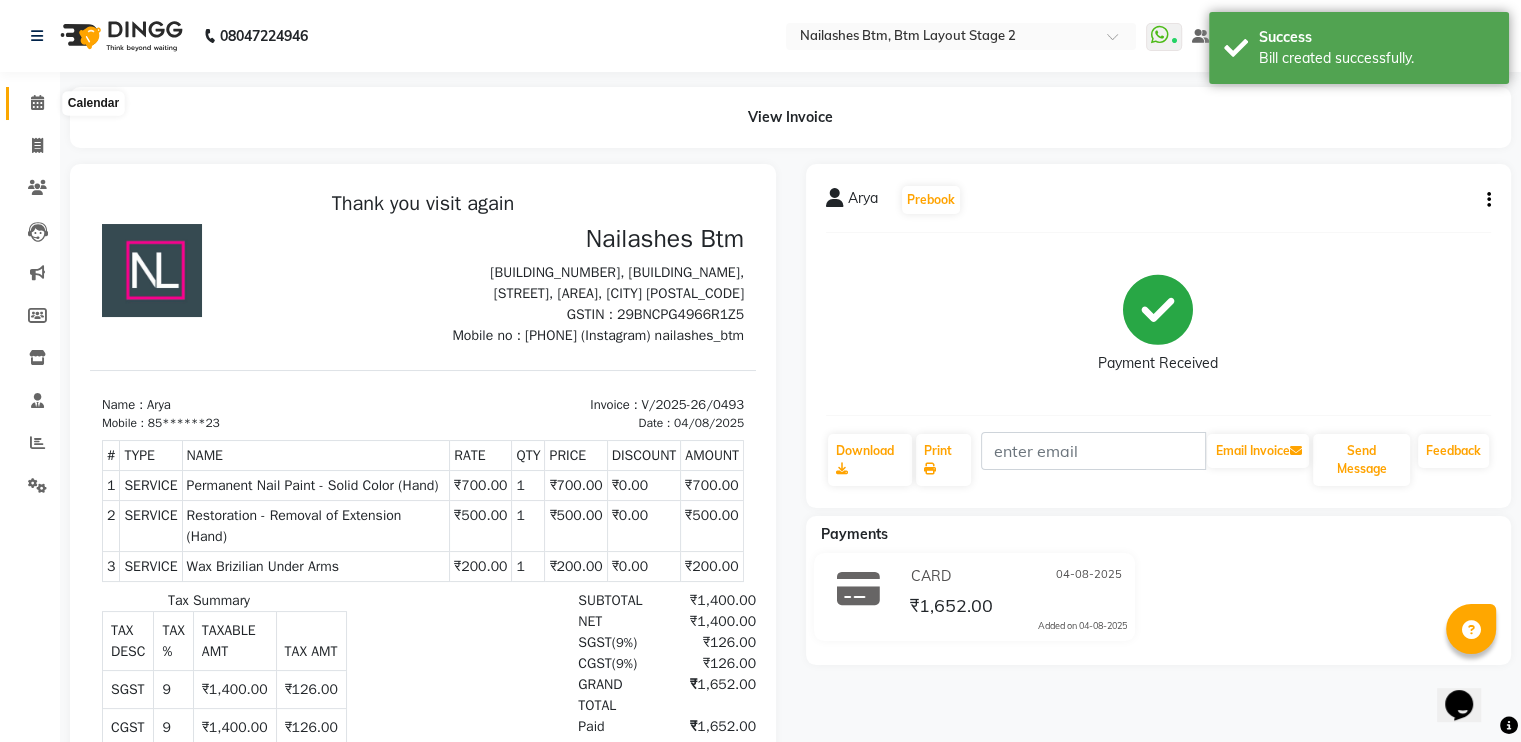 click 